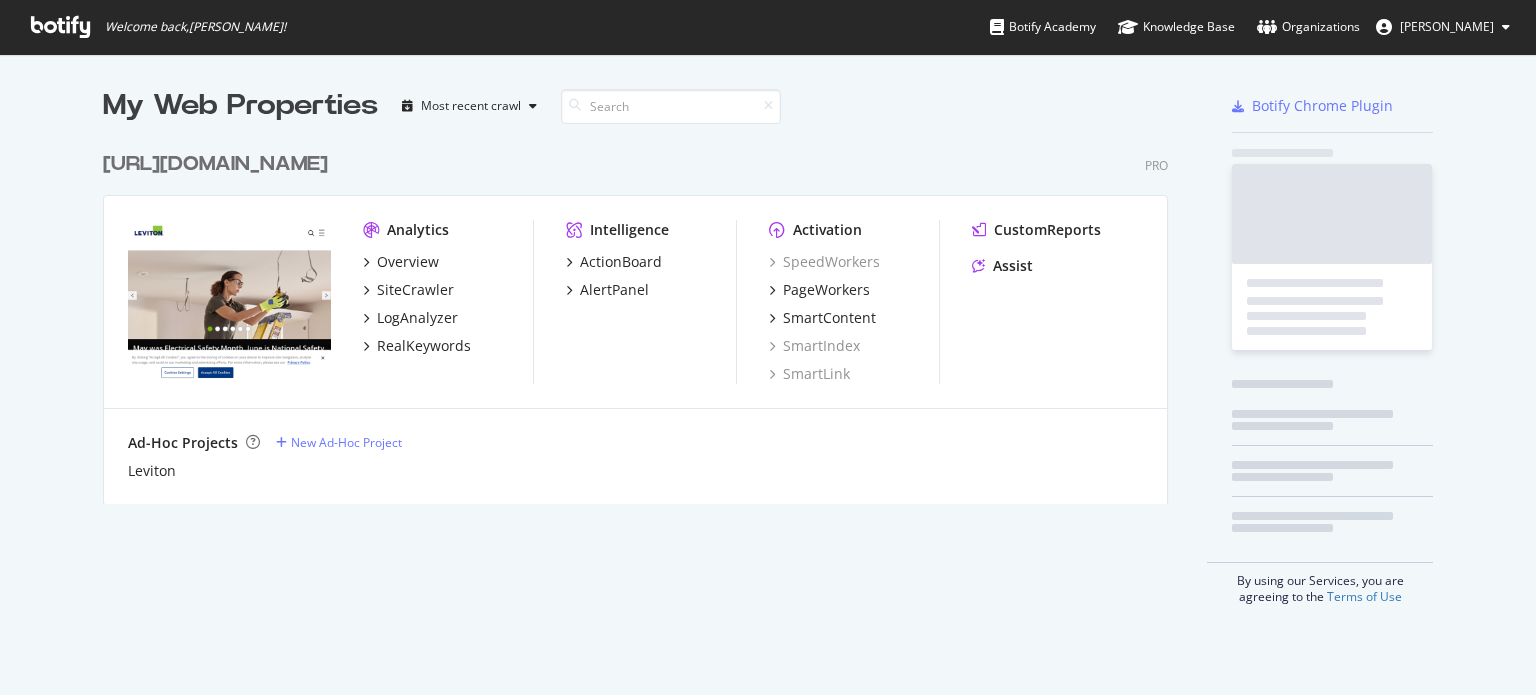 scroll, scrollTop: 0, scrollLeft: 0, axis: both 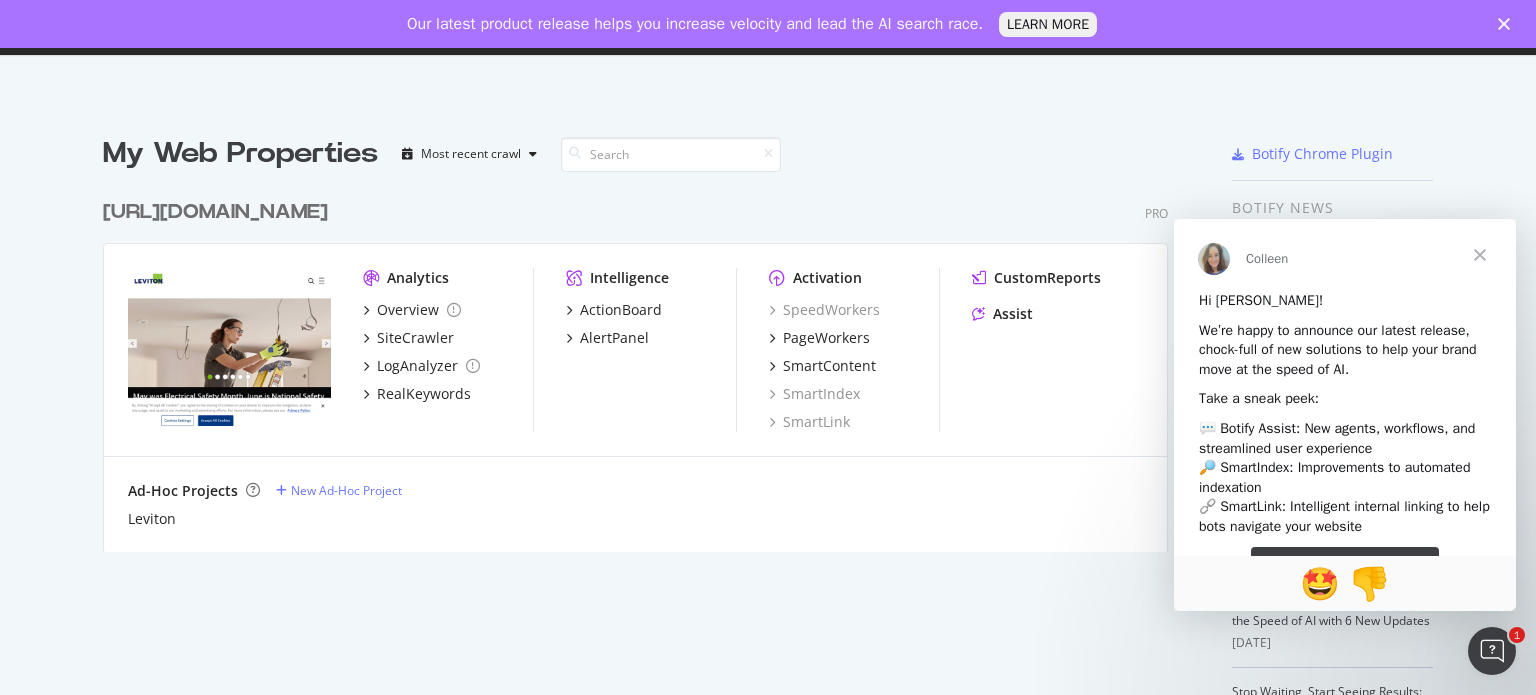 click at bounding box center [1480, 255] 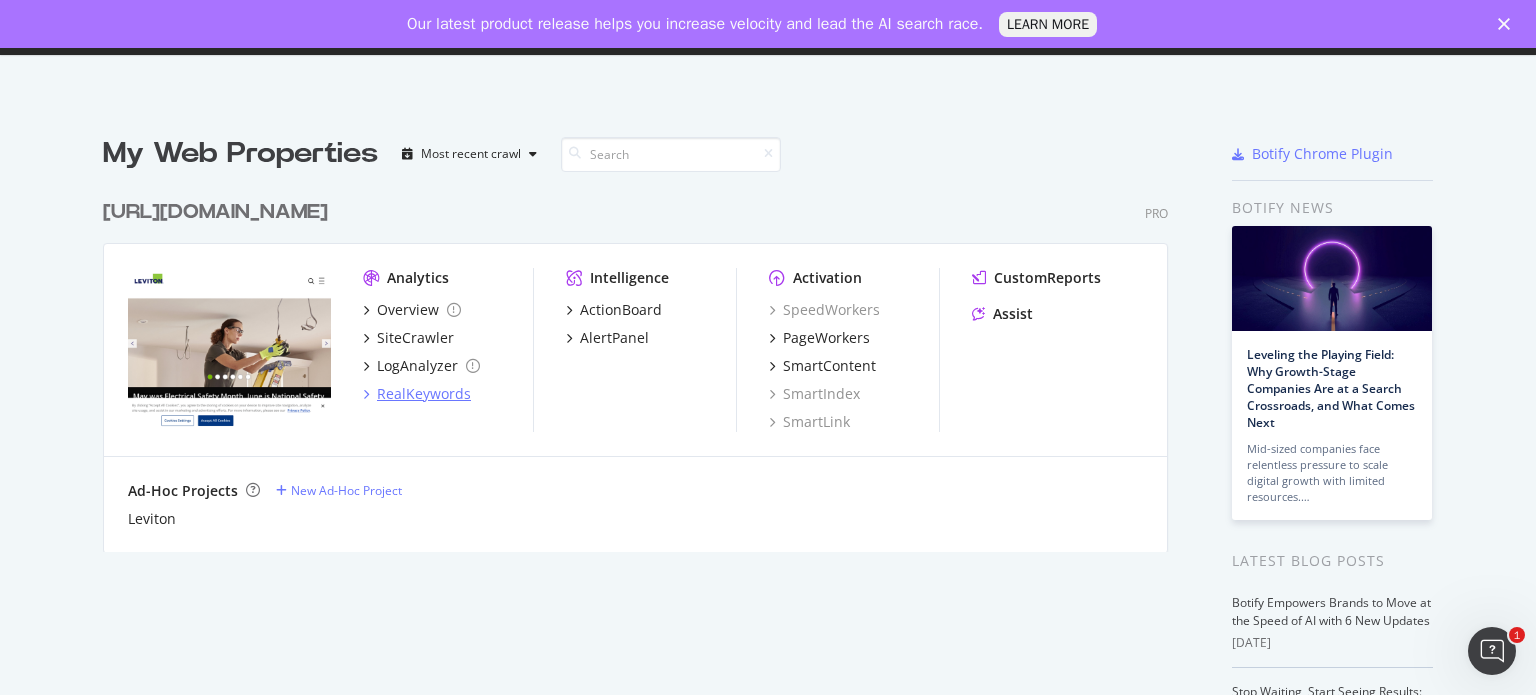 click on "RealKeywords" at bounding box center [424, 394] 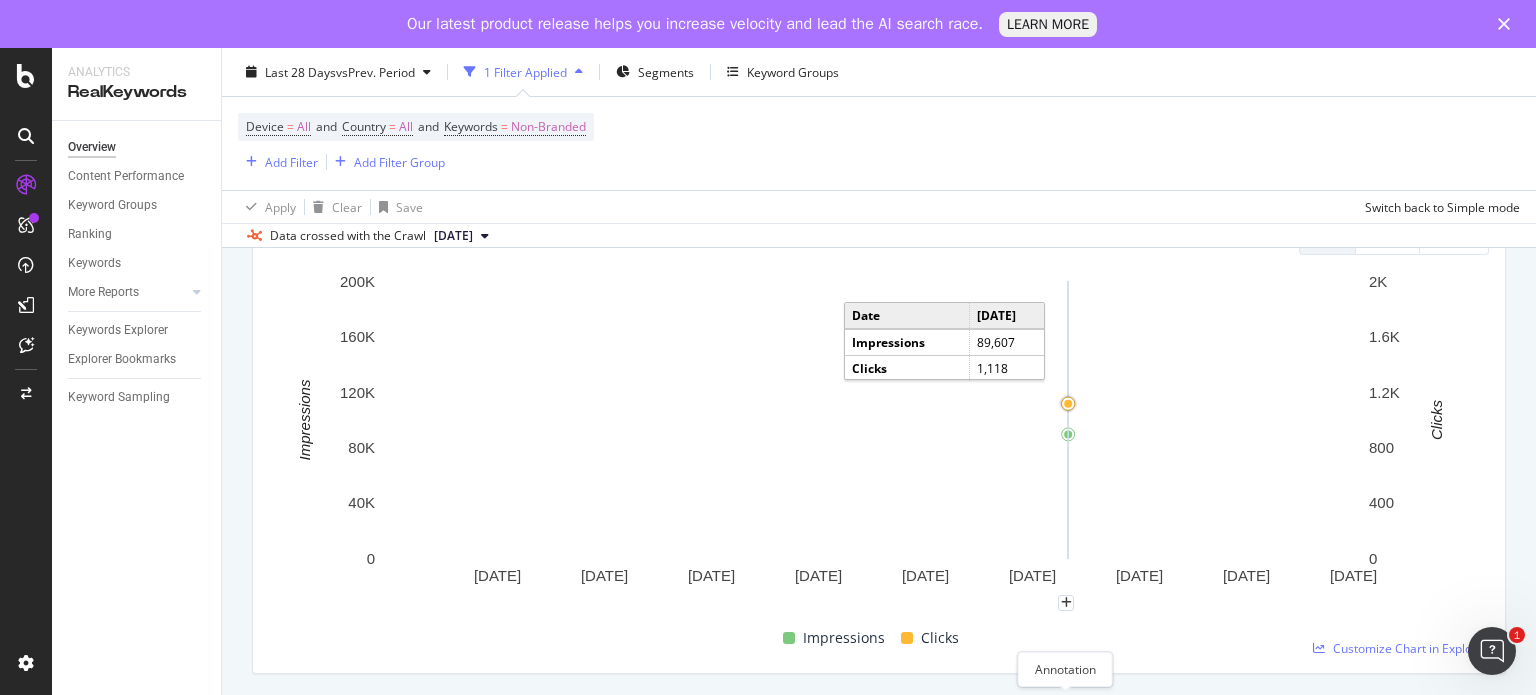 scroll, scrollTop: 100, scrollLeft: 0, axis: vertical 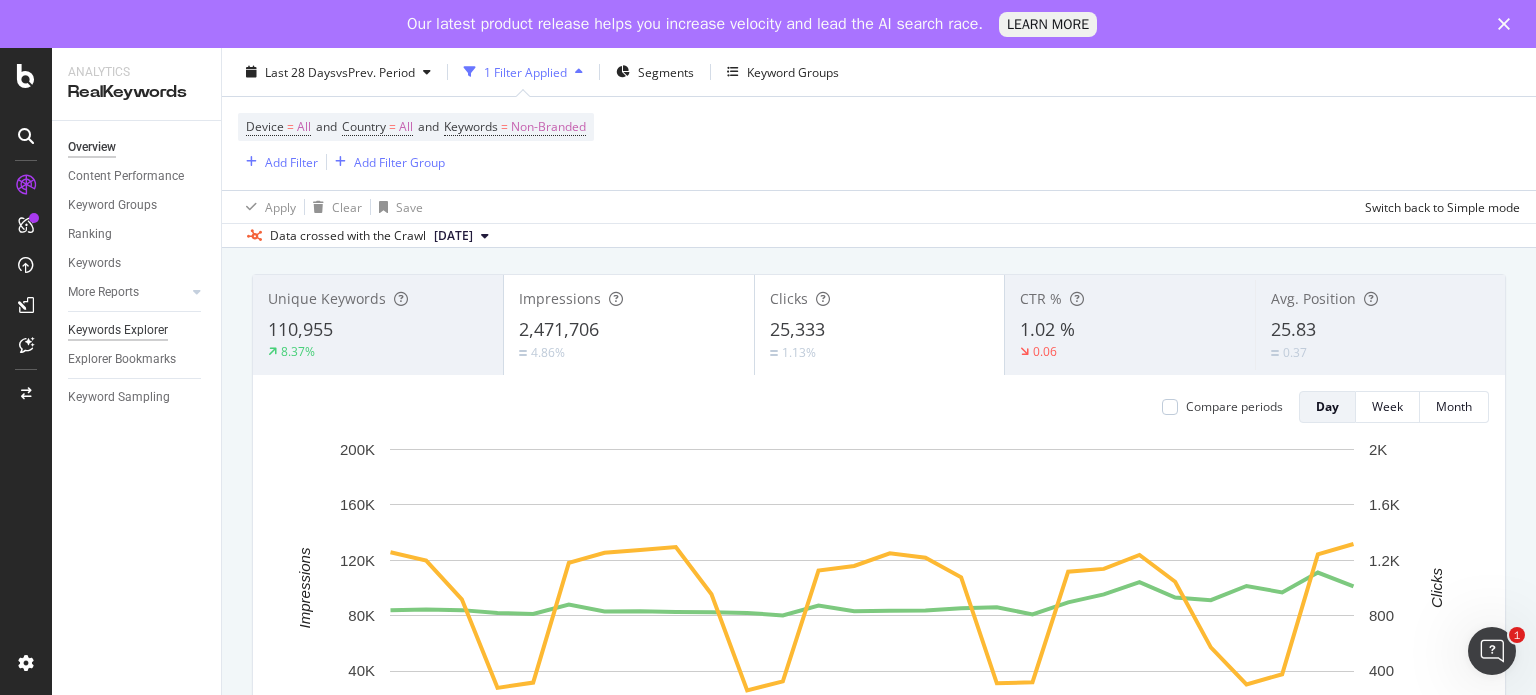 click on "Keywords Explorer" at bounding box center [118, 330] 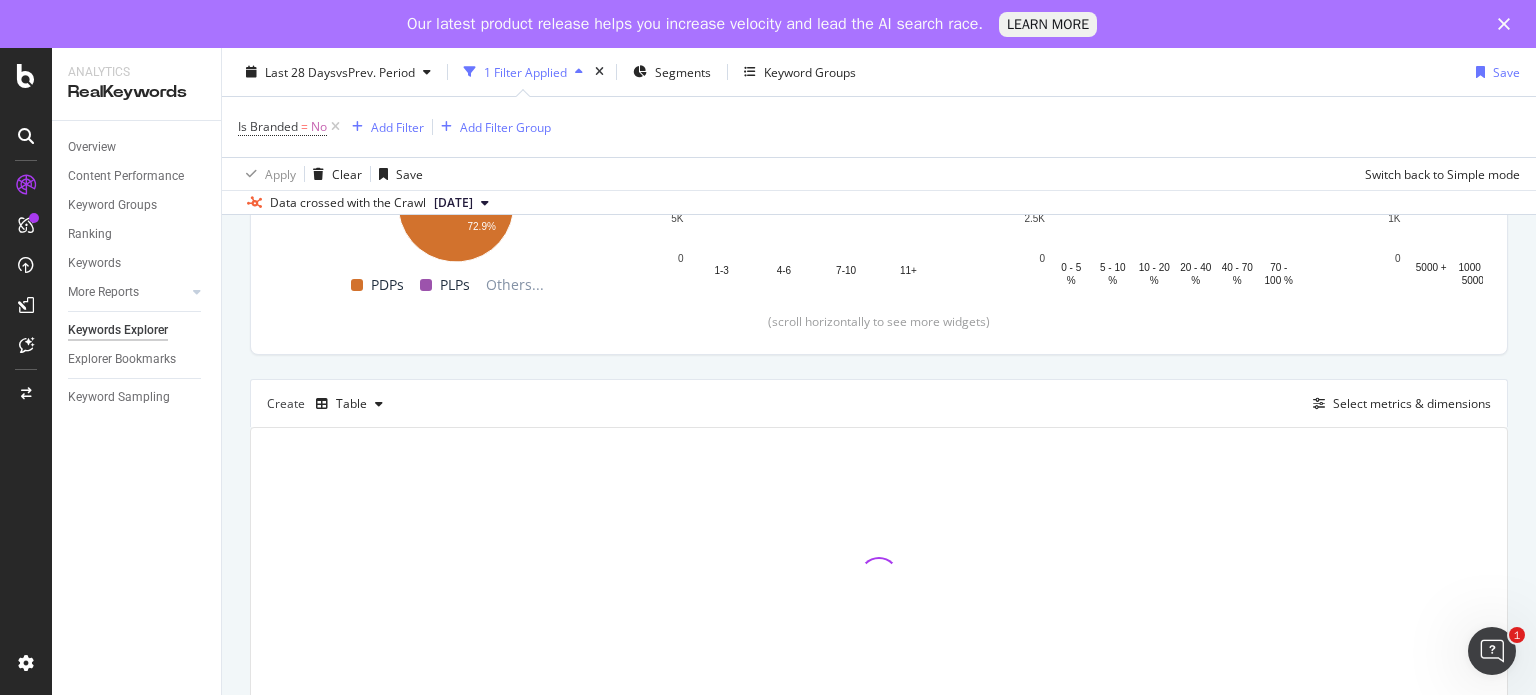scroll, scrollTop: 437, scrollLeft: 0, axis: vertical 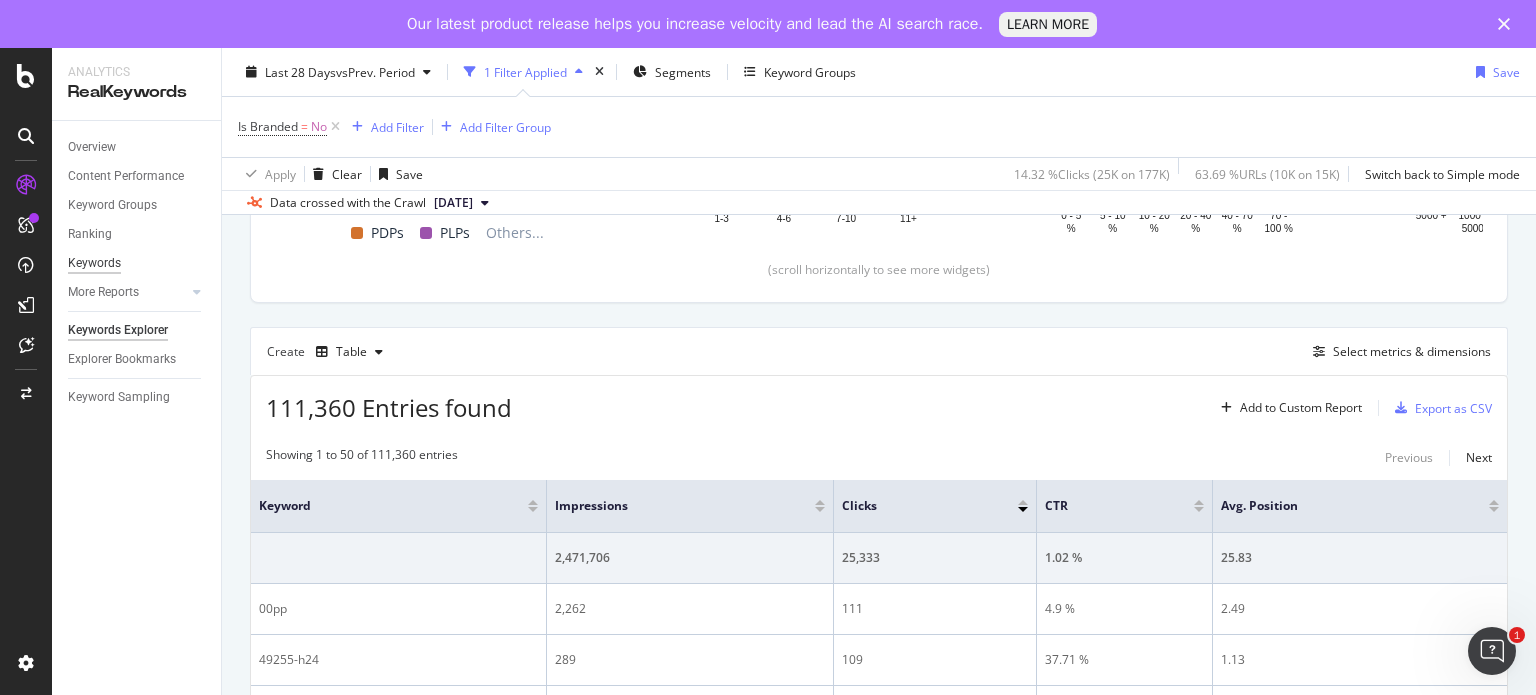 click on "Keywords" at bounding box center [94, 263] 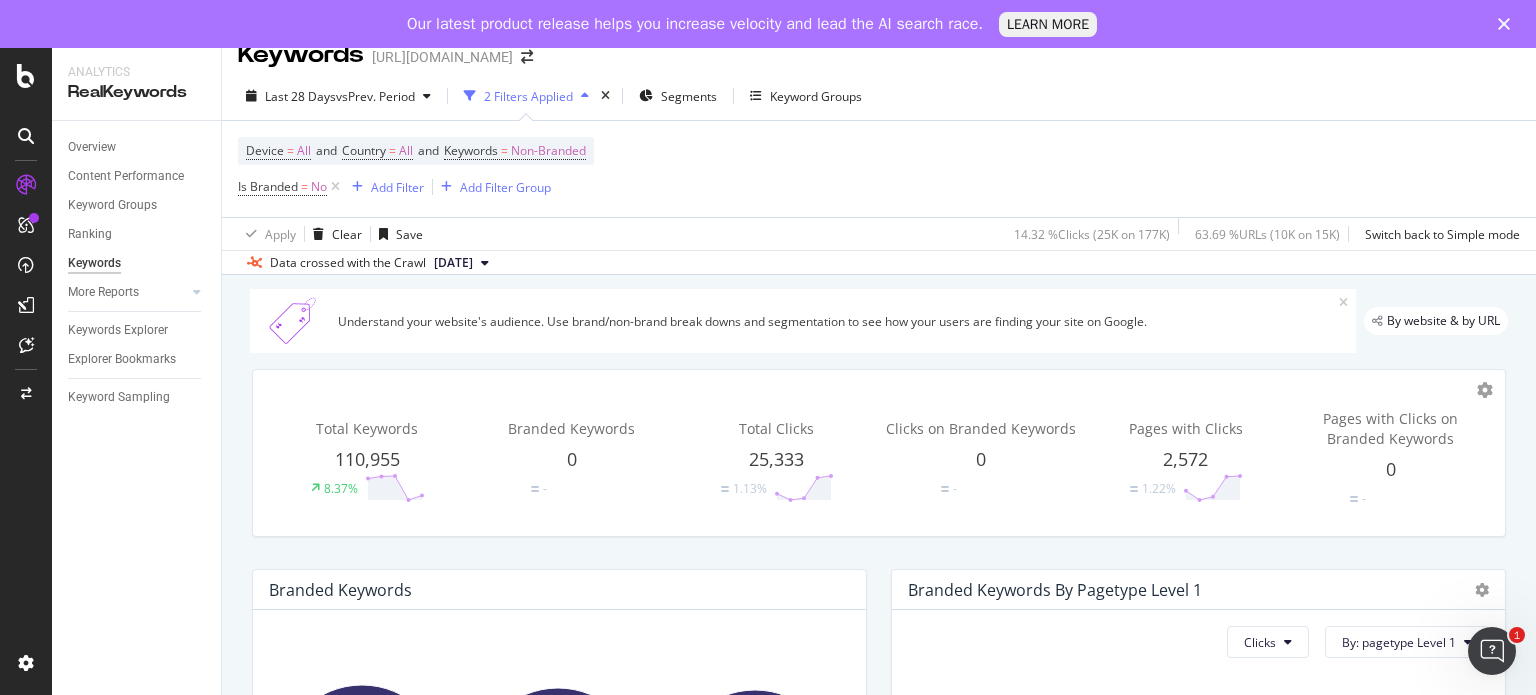 scroll, scrollTop: 0, scrollLeft: 0, axis: both 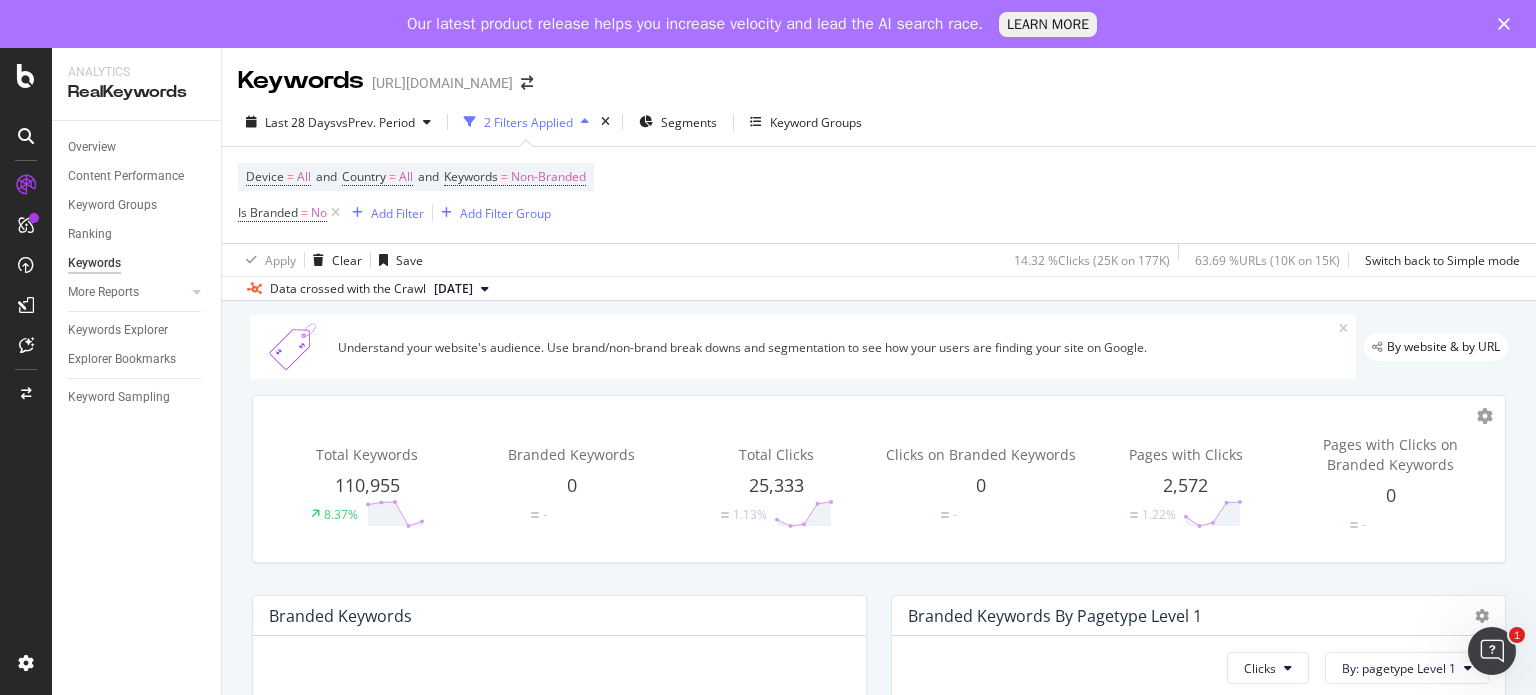 click on "Apply Clear Save 14.32 %  Clicks ( 25K on 177K ) 63.69 %  URLs ( 10K on 15K ) Switch back to Simple mode" at bounding box center (879, 259) 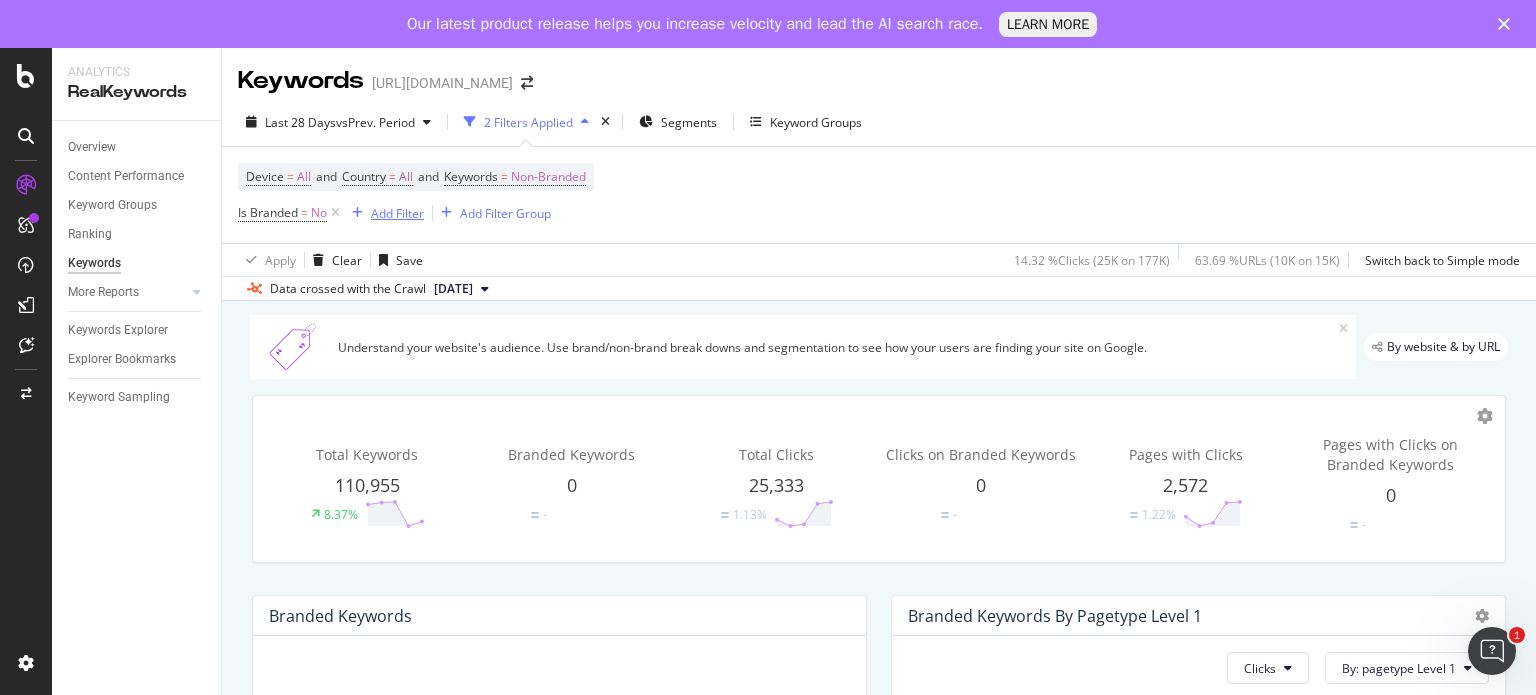 click on "Add Filter" at bounding box center (397, 213) 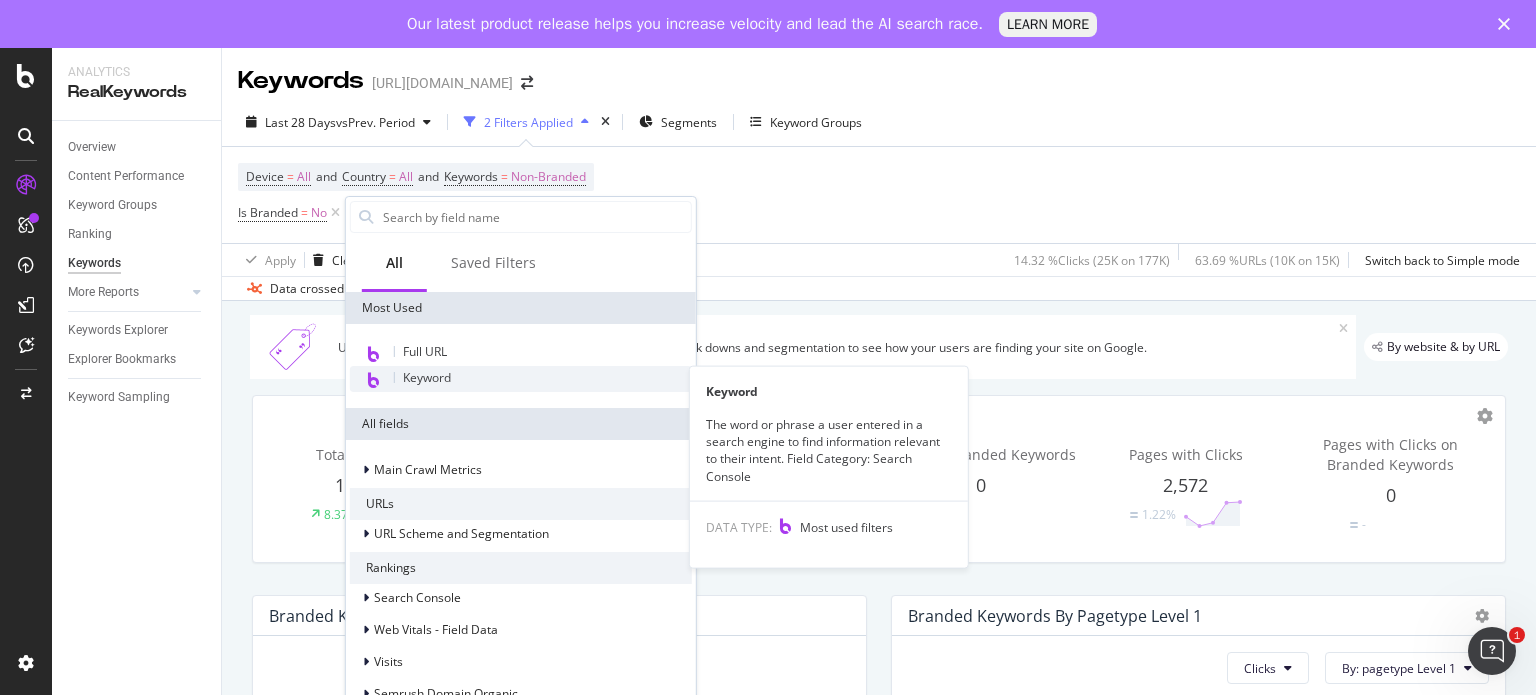 click on "Keyword" at bounding box center [521, 379] 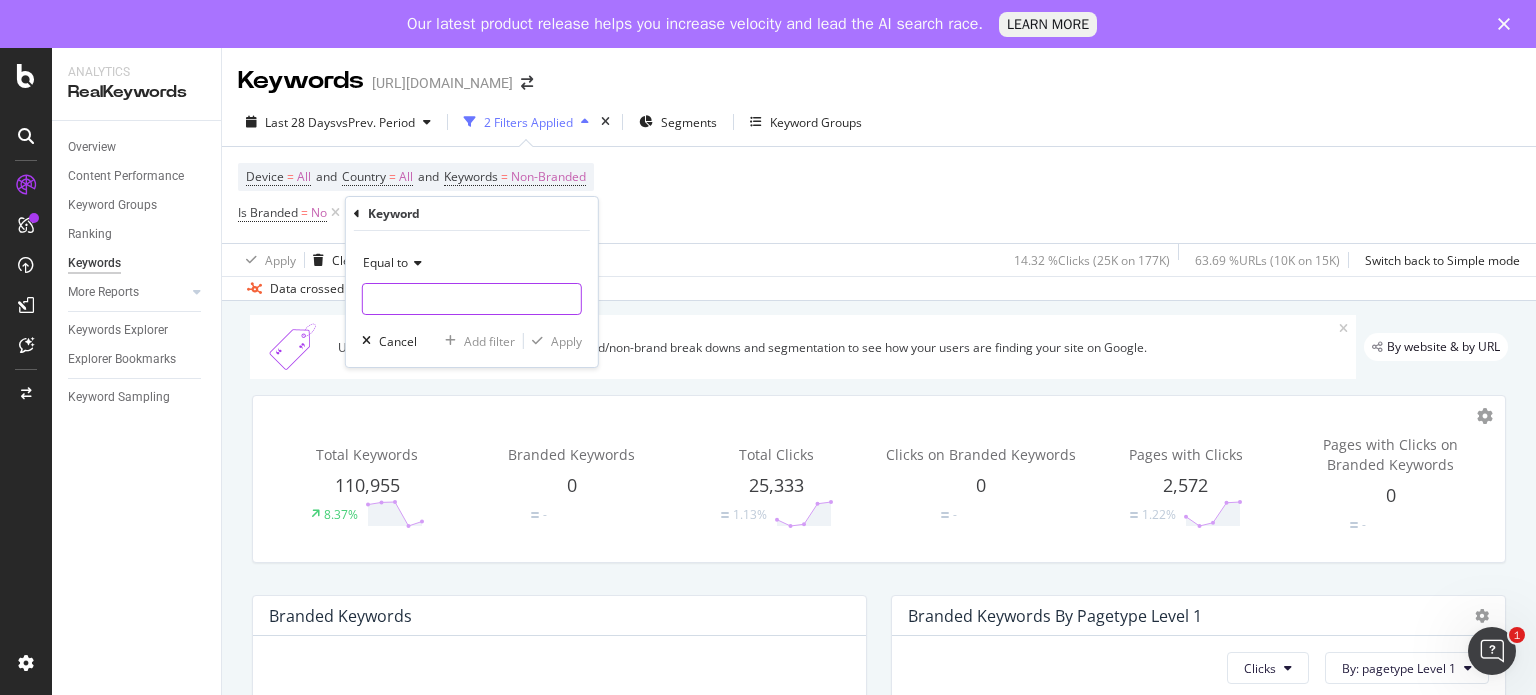 click at bounding box center (472, 299) 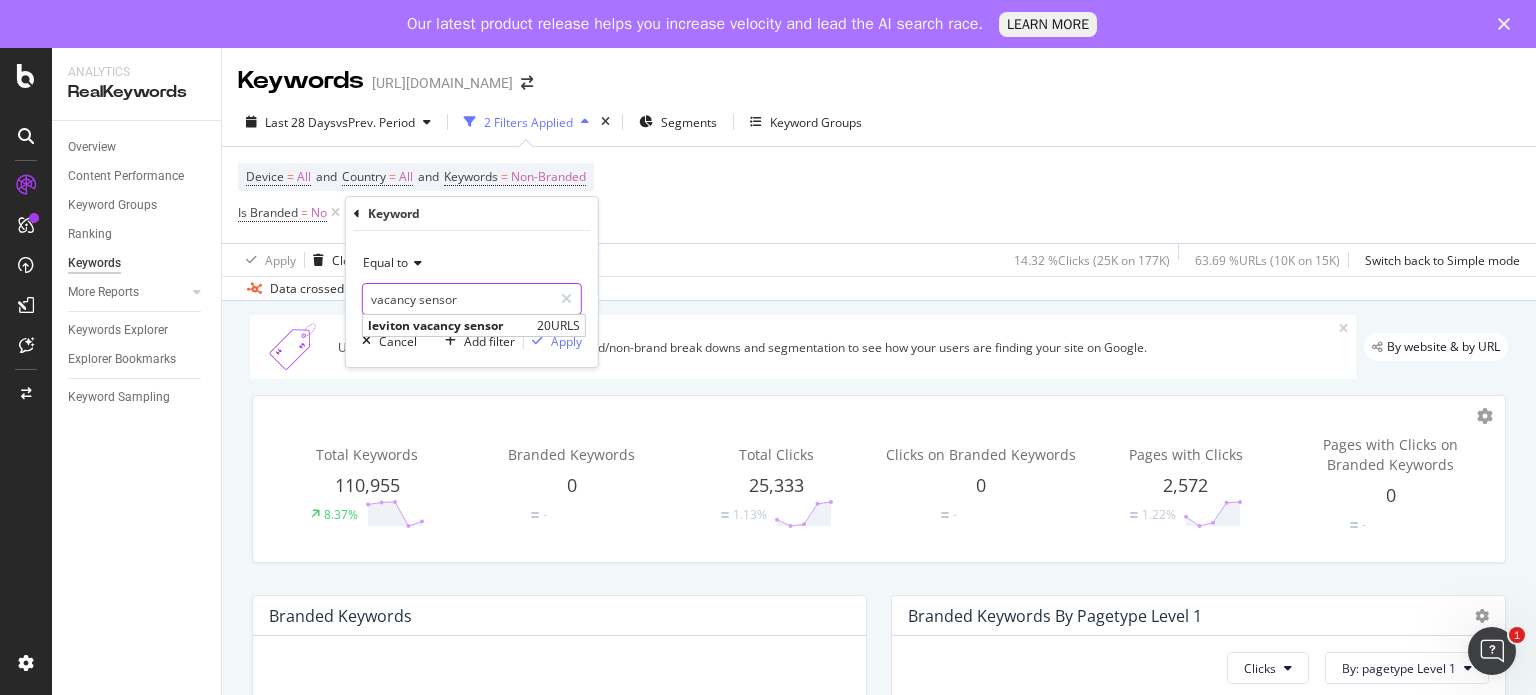 type on "vacancy sensor" 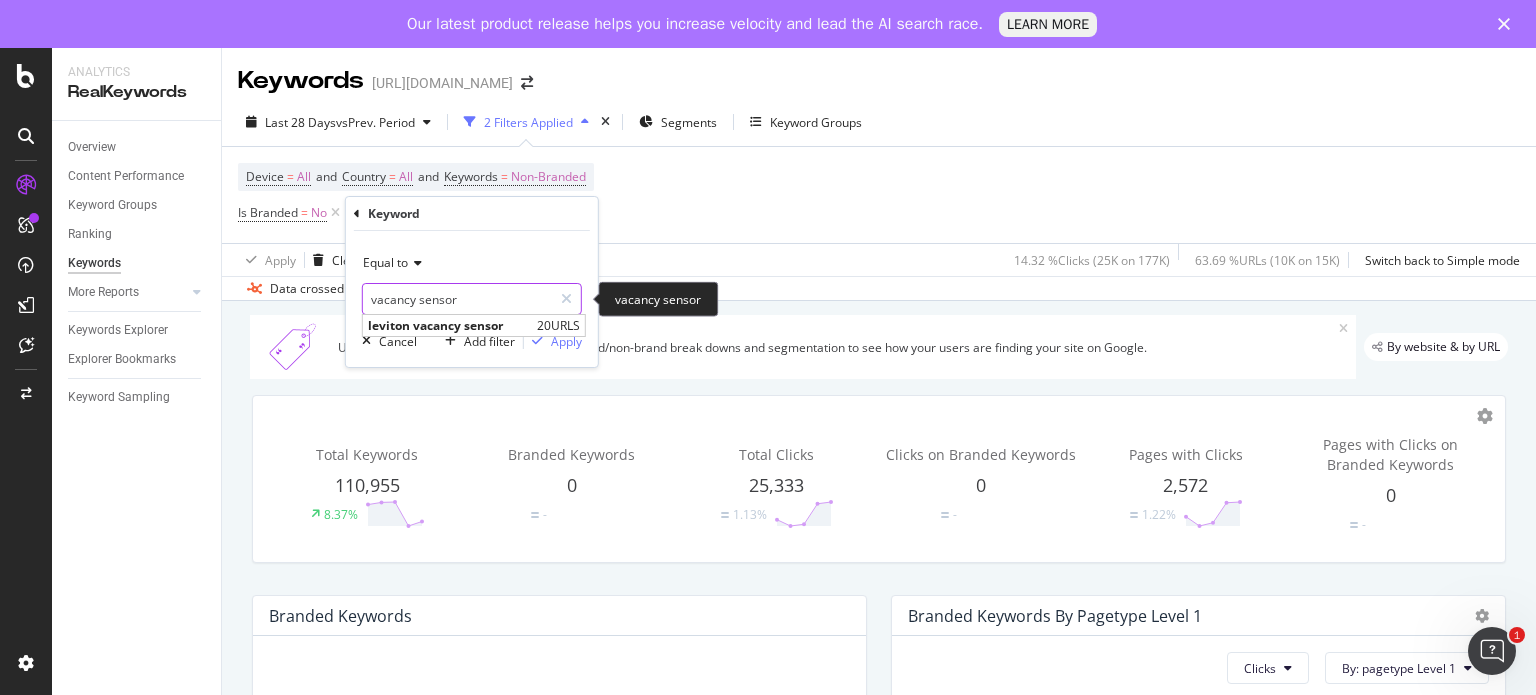 click on "vacancy sensor" at bounding box center (457, 299) 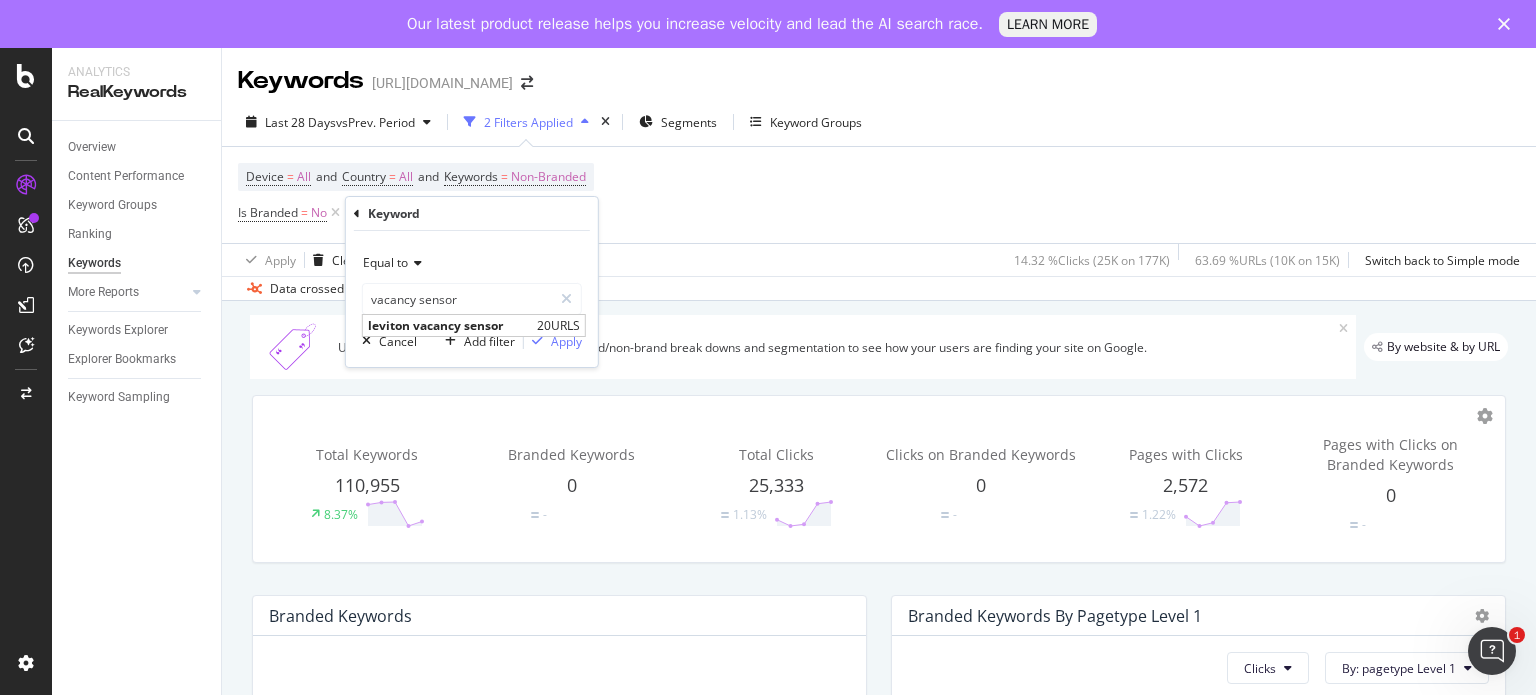 click on "Keyword" at bounding box center (394, 213) 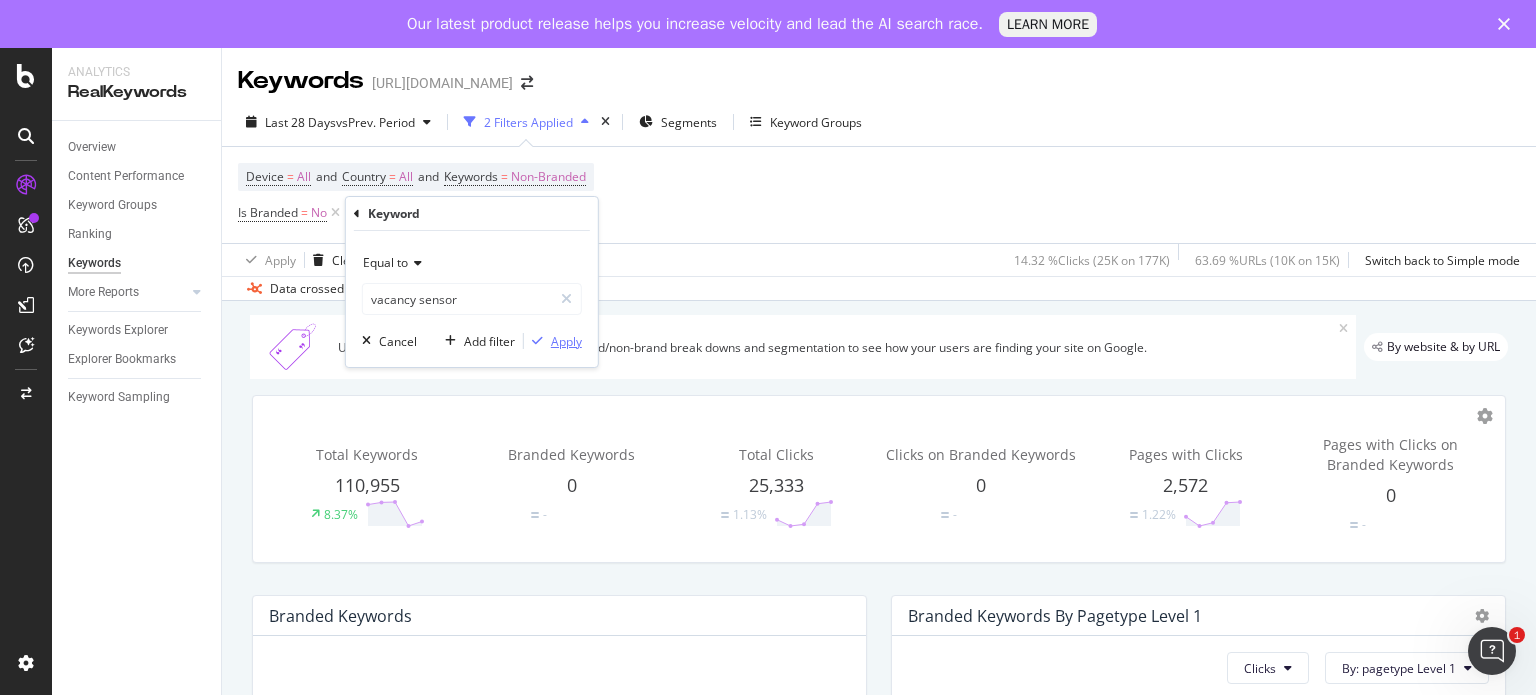 click on "Apply" at bounding box center (566, 341) 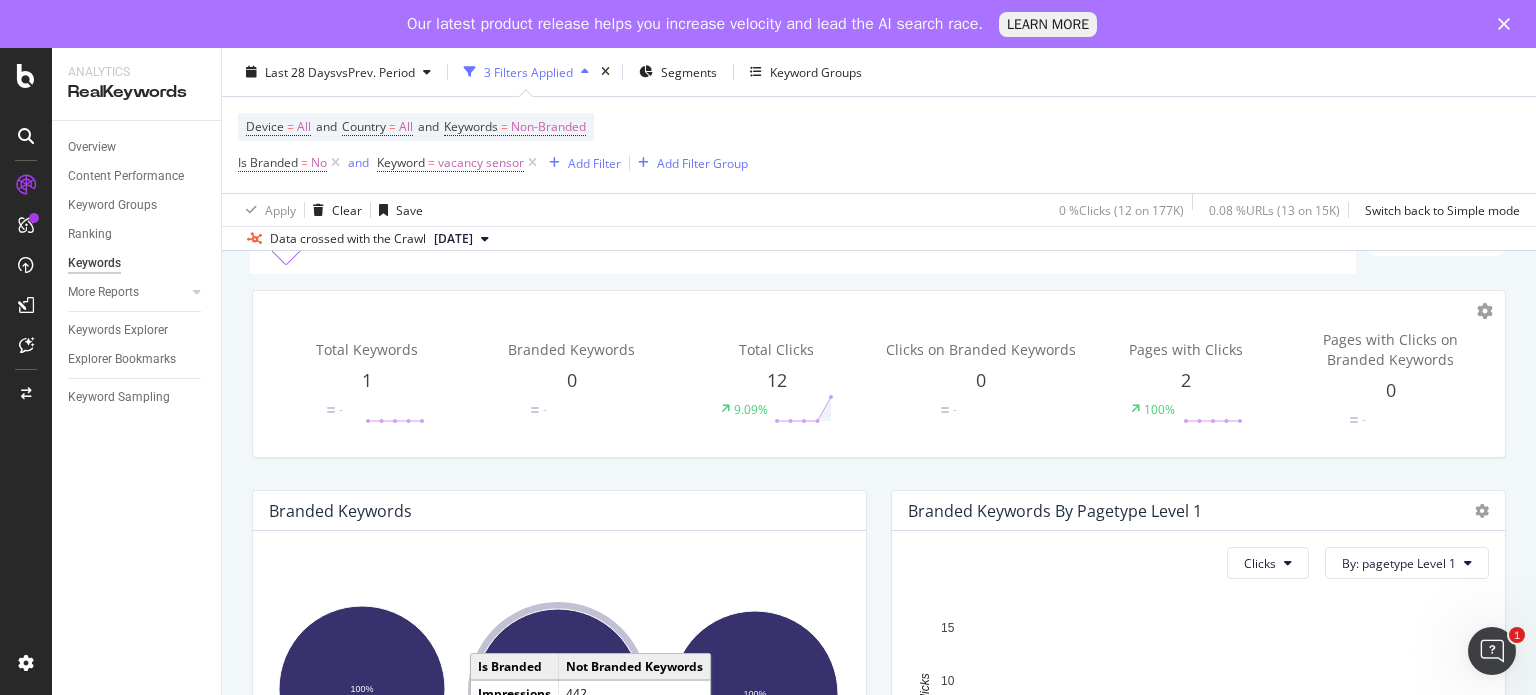 scroll, scrollTop: 5, scrollLeft: 0, axis: vertical 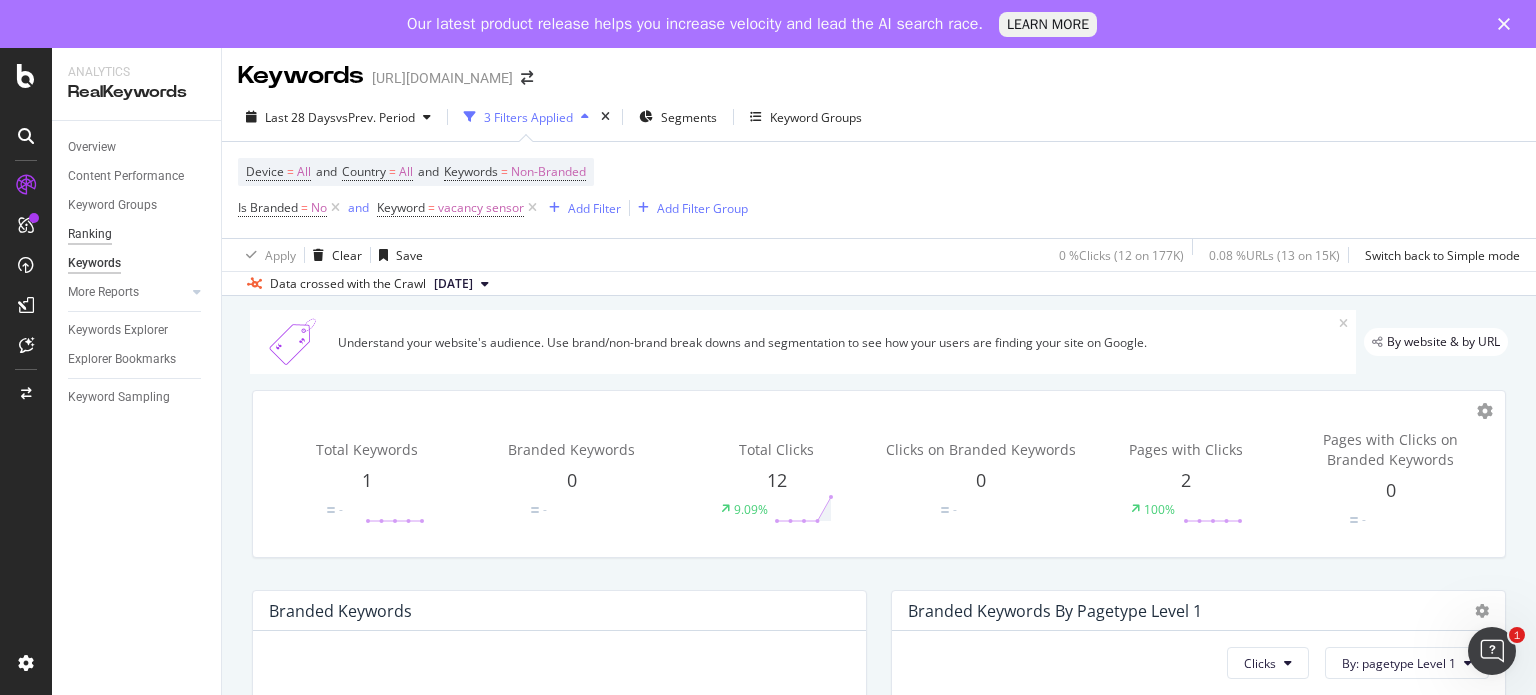click on "Ranking" at bounding box center (90, 234) 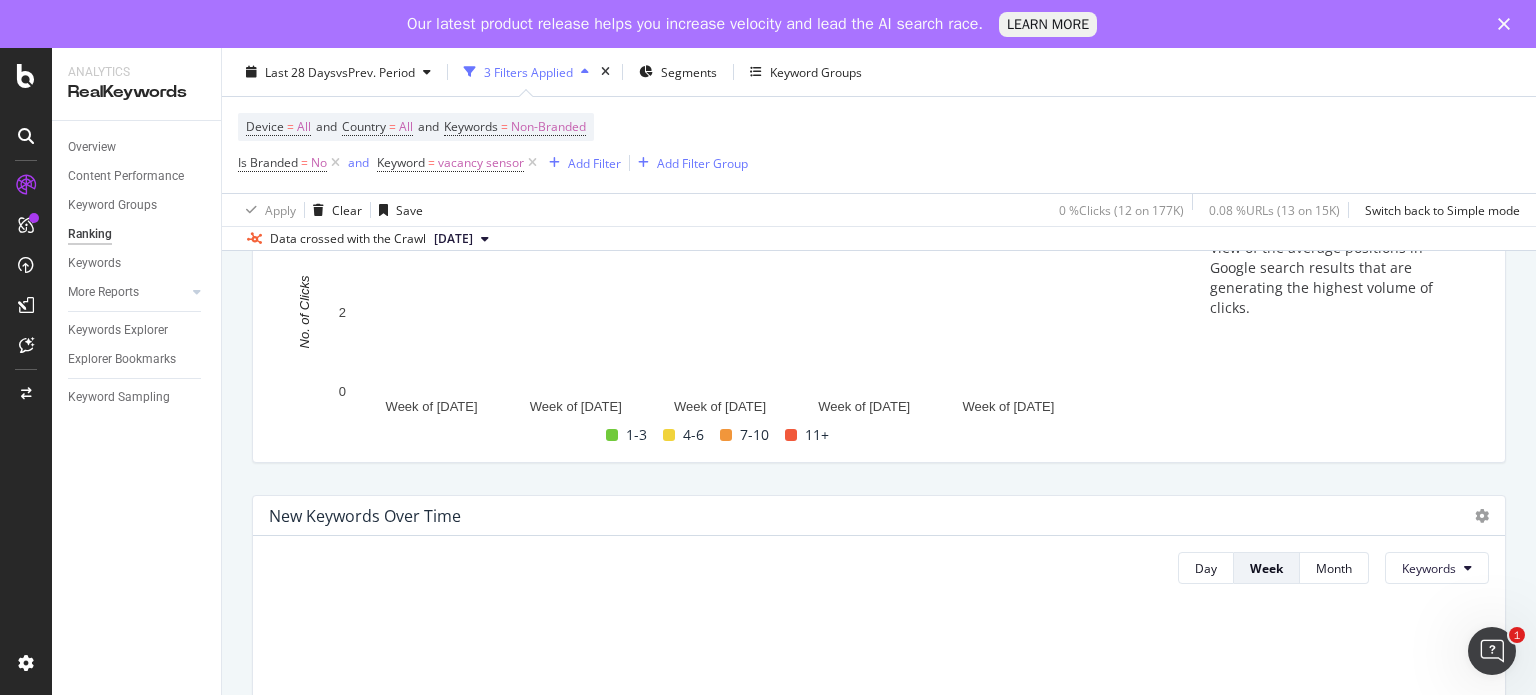 scroll, scrollTop: 200, scrollLeft: 0, axis: vertical 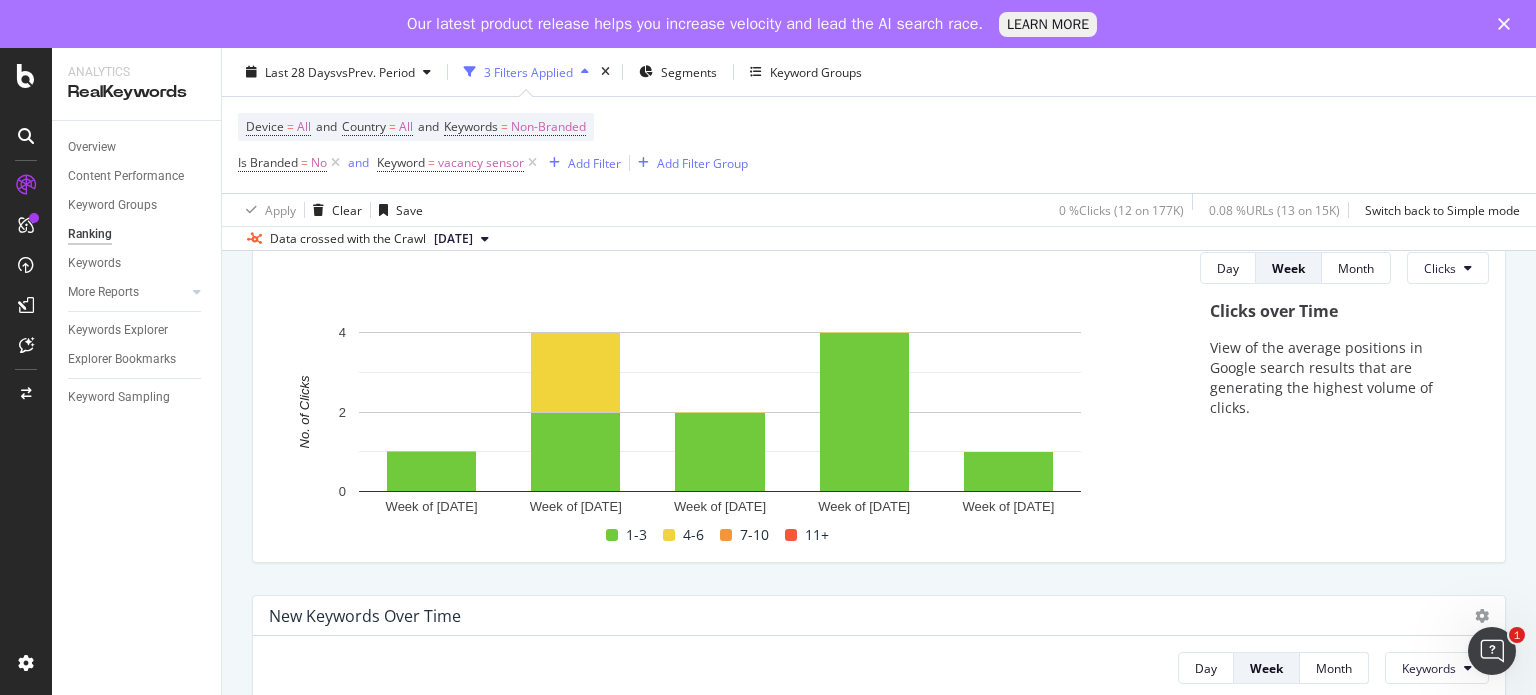 click on "[DATE]" at bounding box center (453, 239) 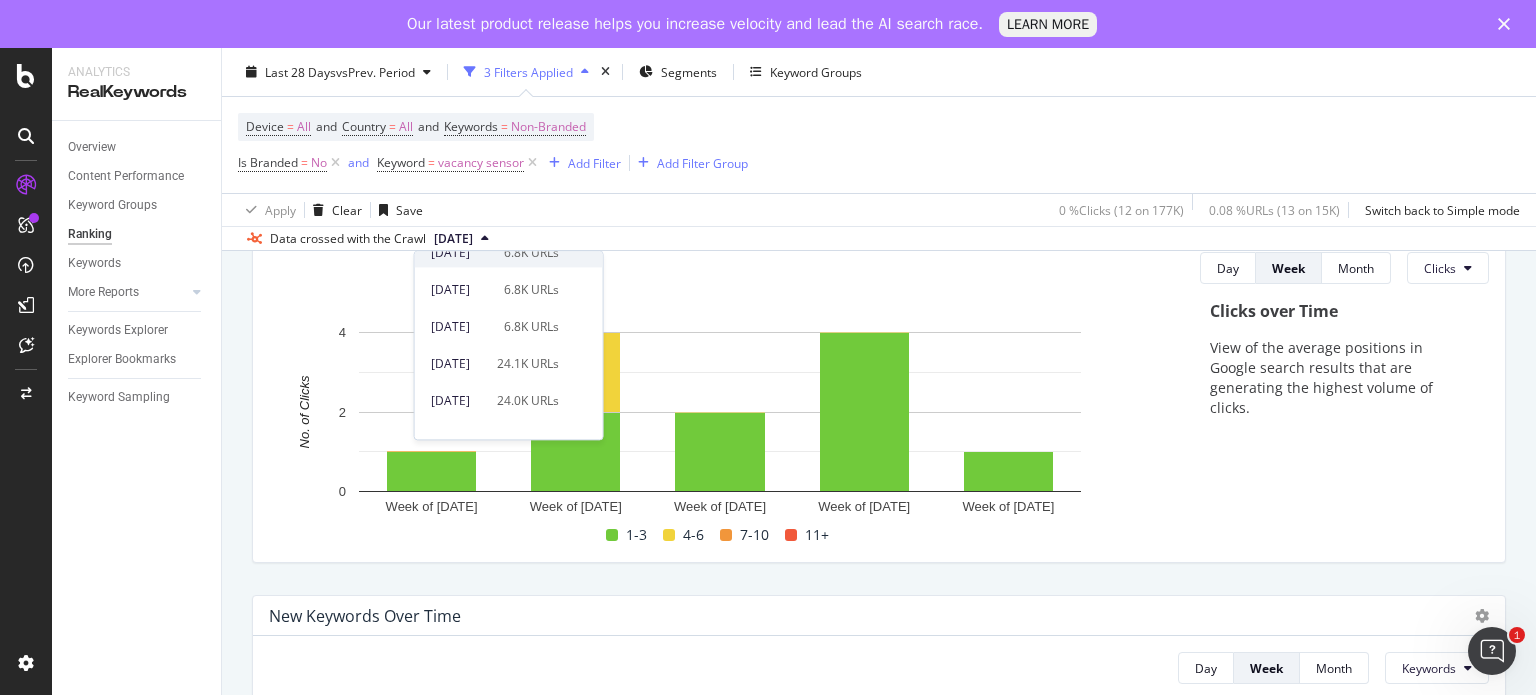 scroll, scrollTop: 0, scrollLeft: 0, axis: both 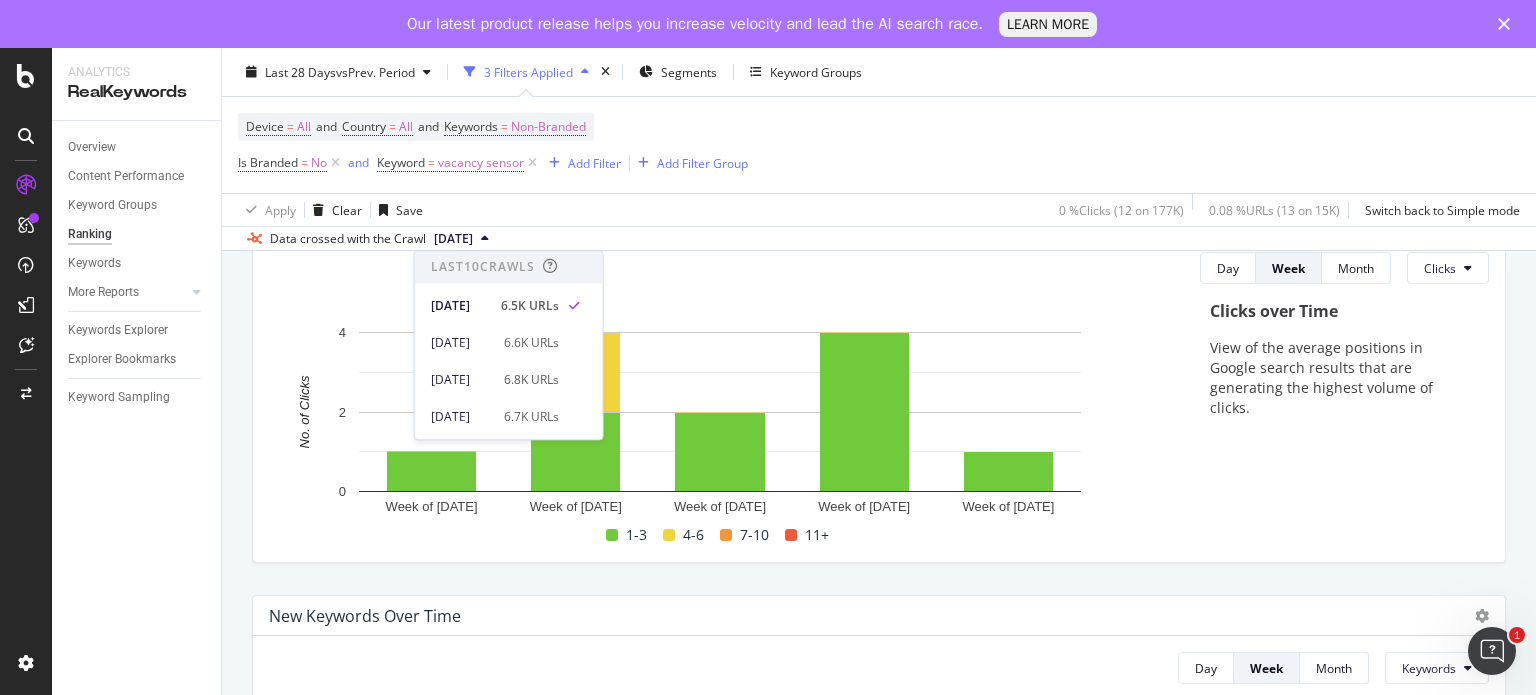 click on "Device   =     All  and  Country   =     All  and  Keywords   =     Non-Branded Is Branded   =     No and Keyword   =     vacancy sensor Add Filter Add Filter Group" at bounding box center [879, 145] 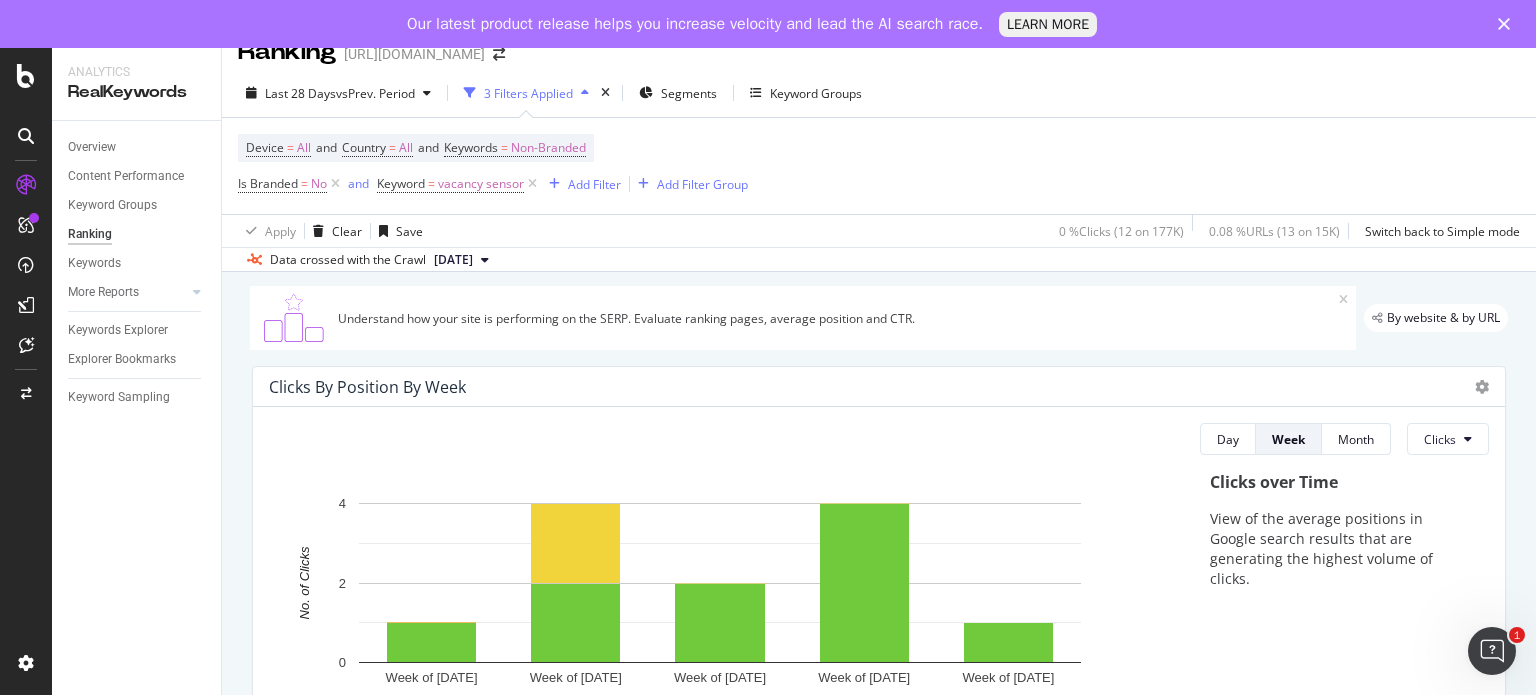 scroll, scrollTop: 0, scrollLeft: 0, axis: both 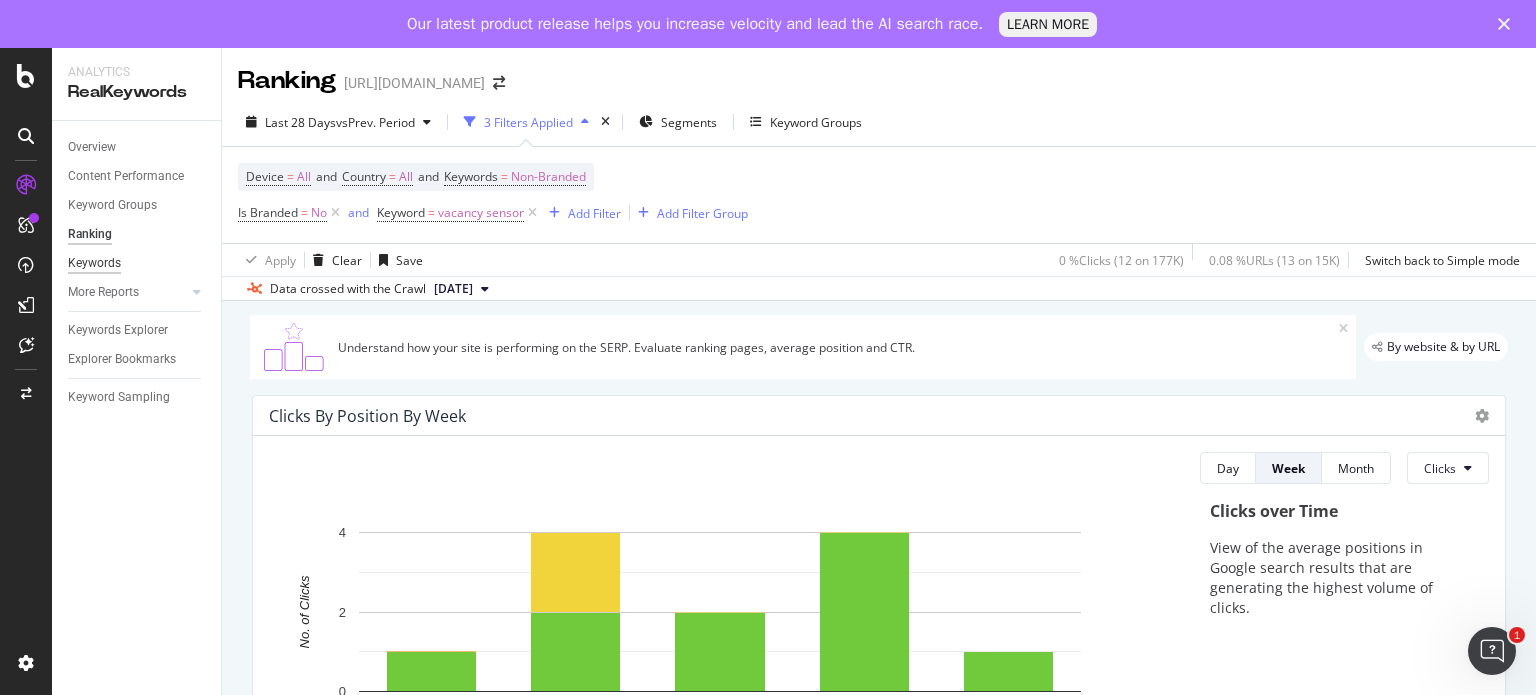 click on "Keywords" at bounding box center [94, 263] 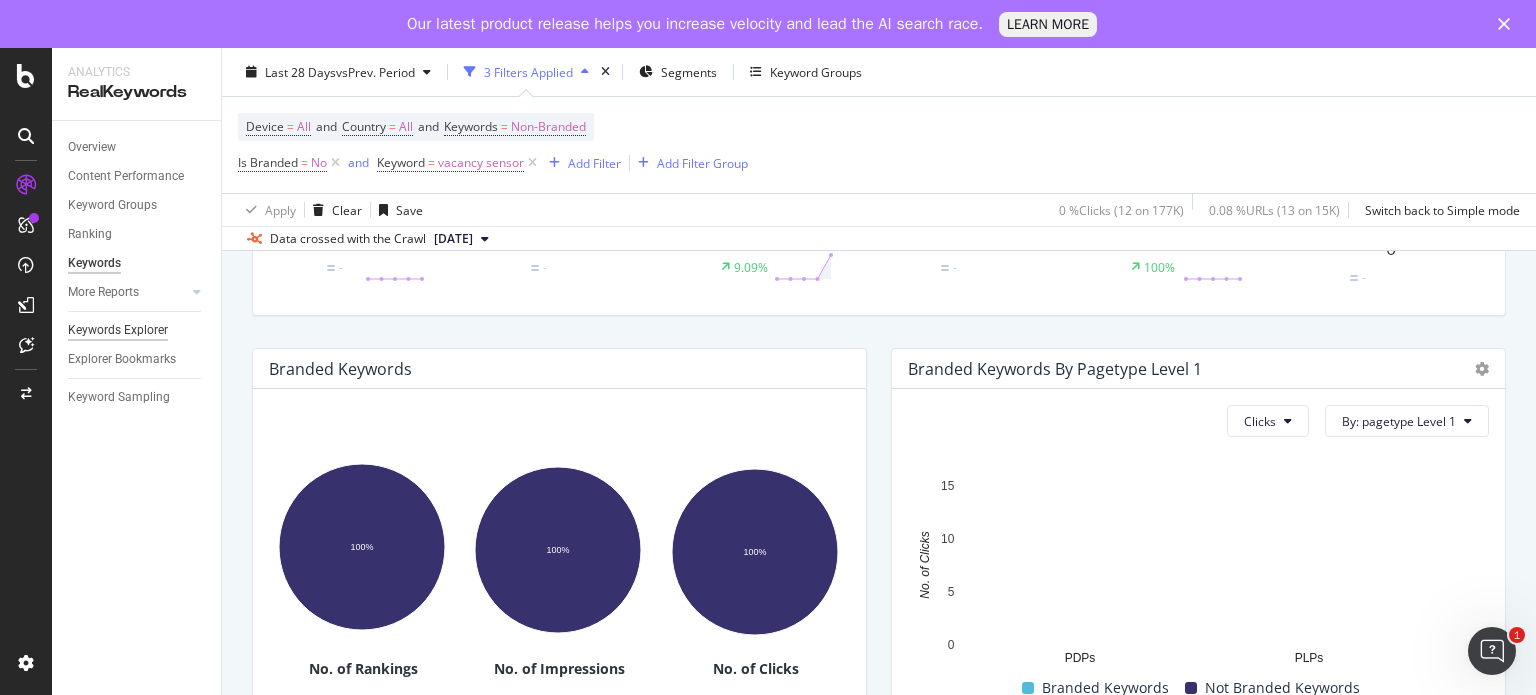 scroll, scrollTop: 200, scrollLeft: 0, axis: vertical 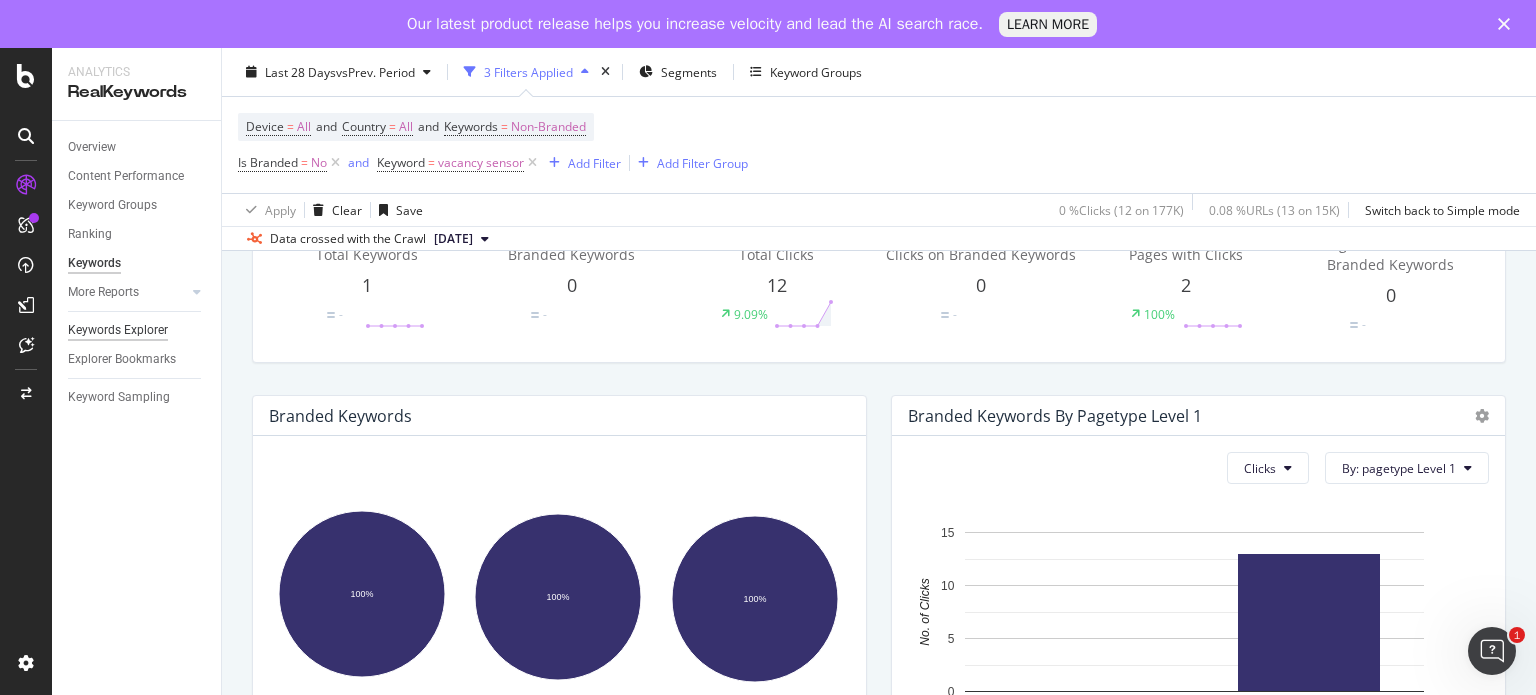 click on "Keywords Explorer" at bounding box center [118, 330] 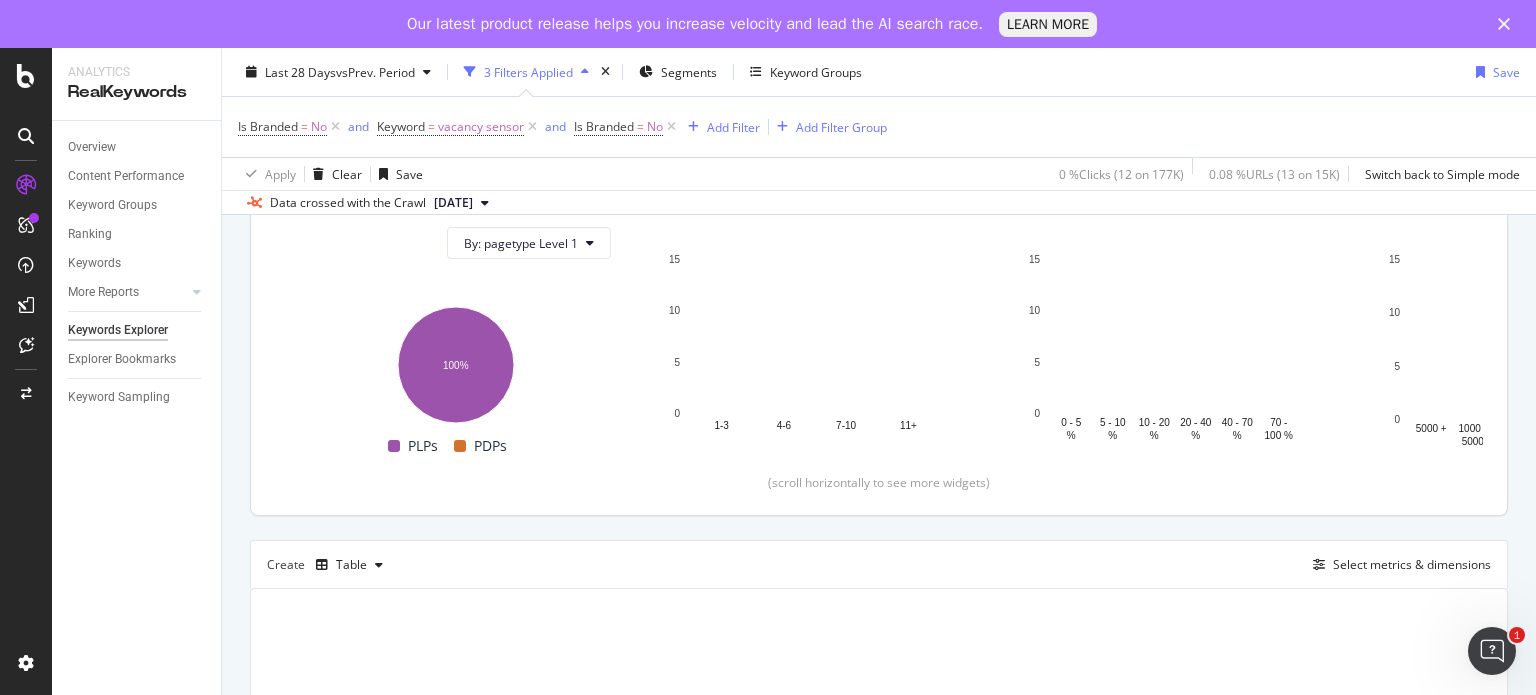scroll, scrollTop: 0, scrollLeft: 0, axis: both 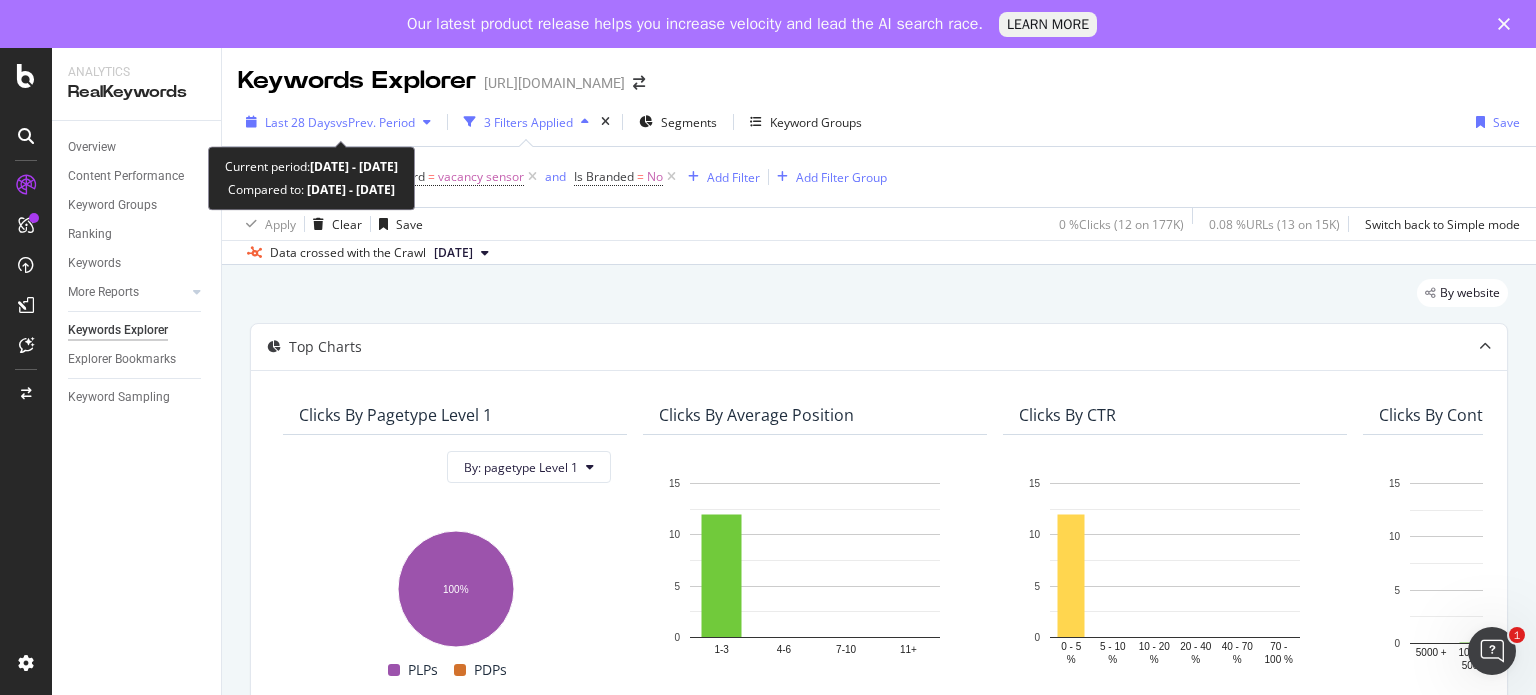 click on "Last 28 Days" at bounding box center [300, 122] 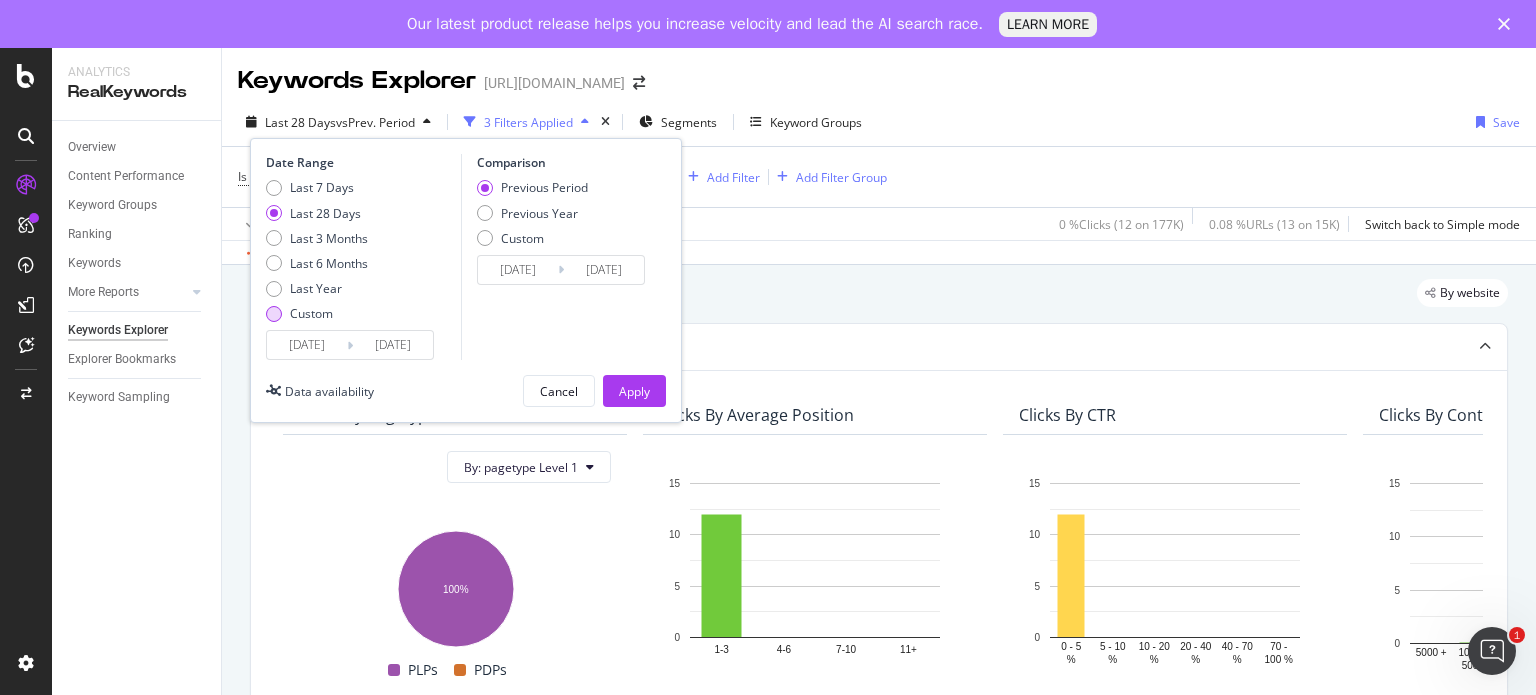click on "Custom" at bounding box center [311, 313] 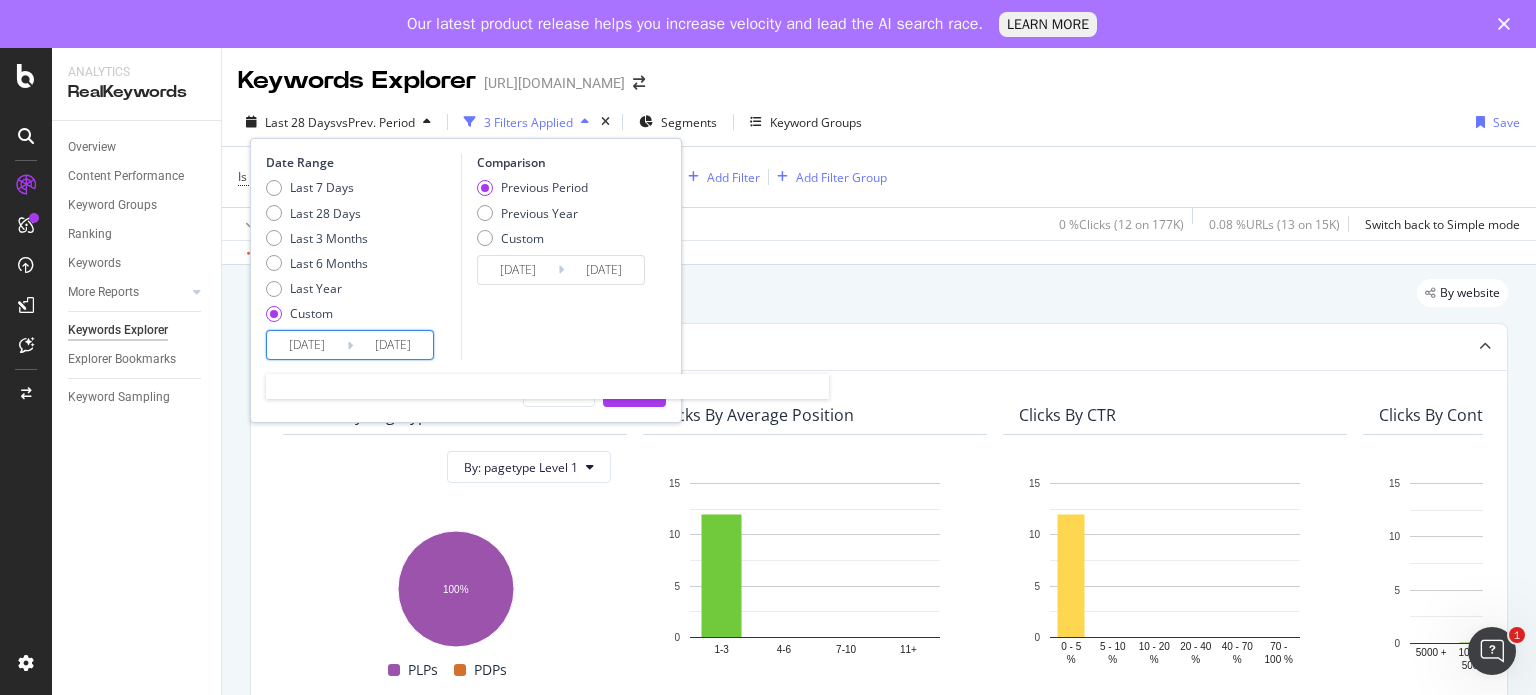 click on "[DATE]" at bounding box center (307, 345) 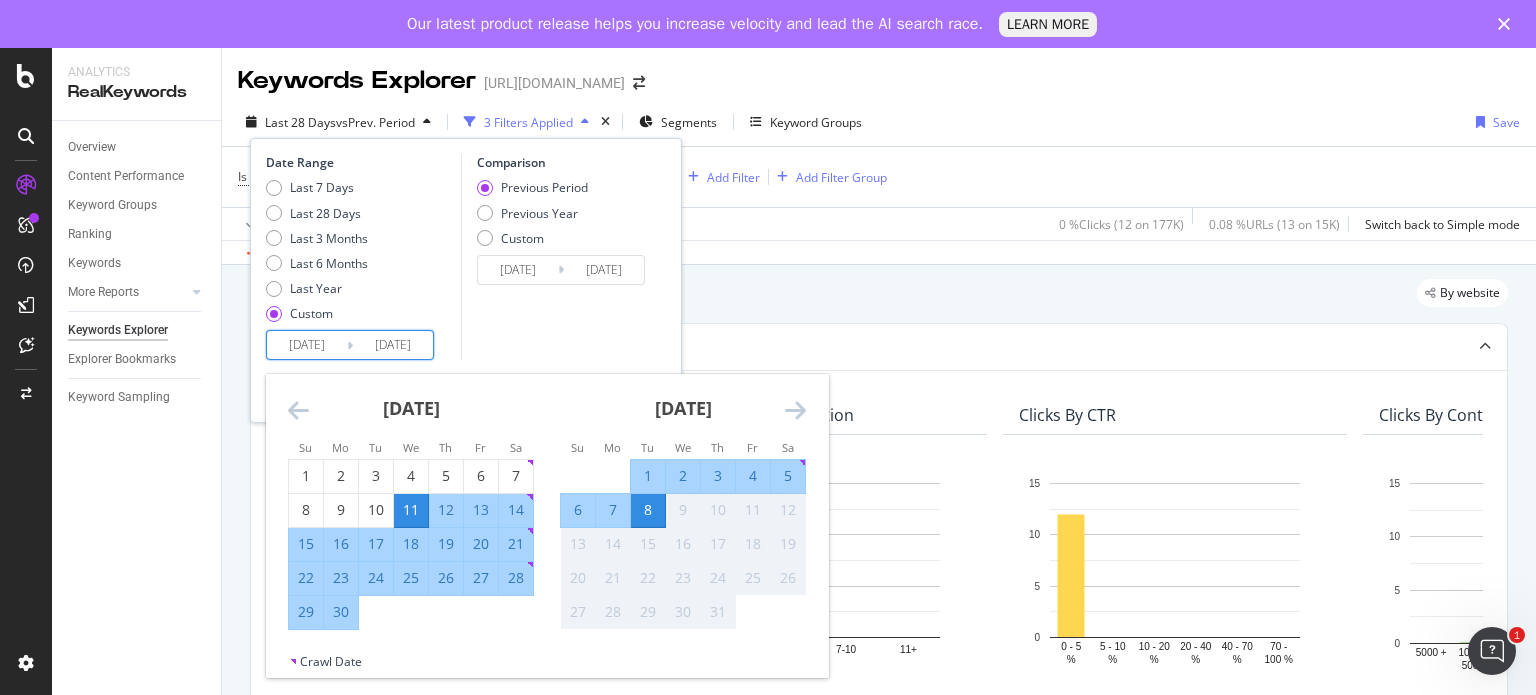 click at bounding box center (298, 410) 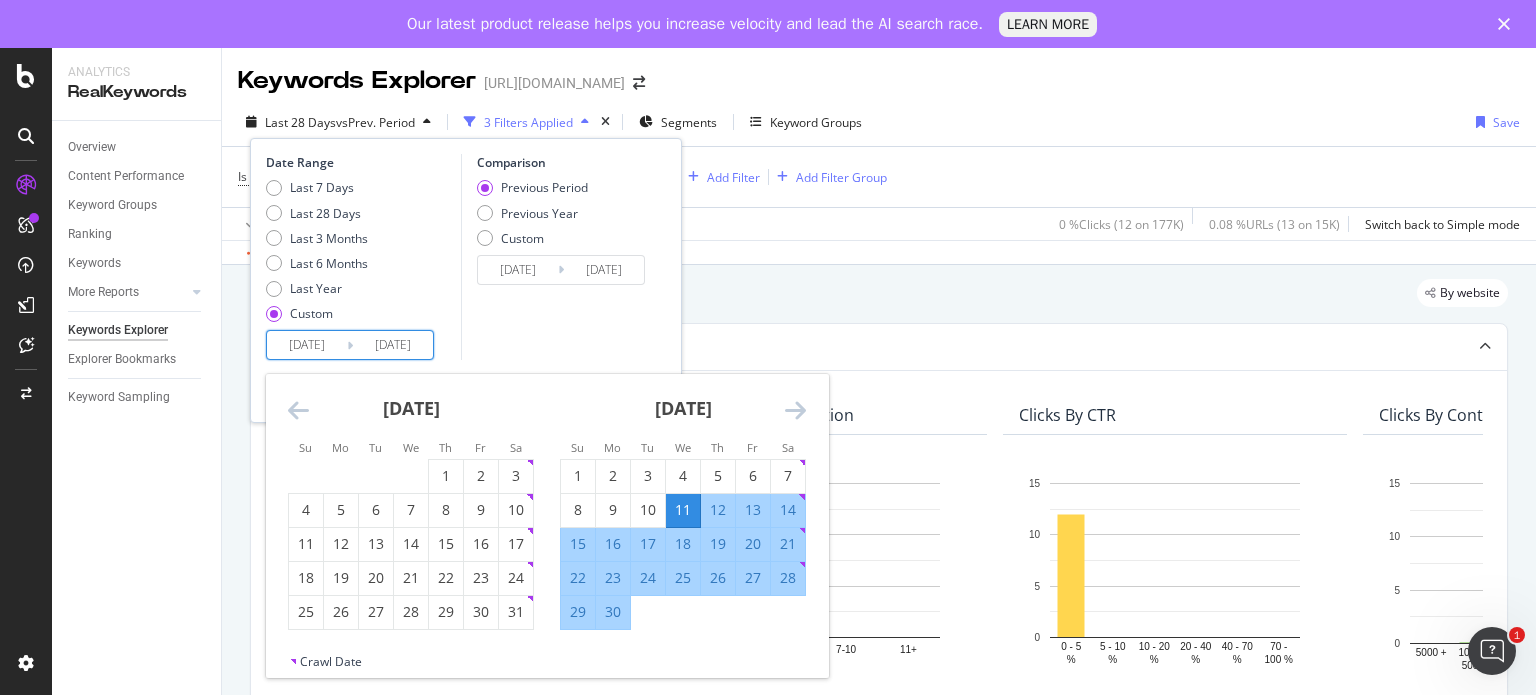 click at bounding box center [298, 410] 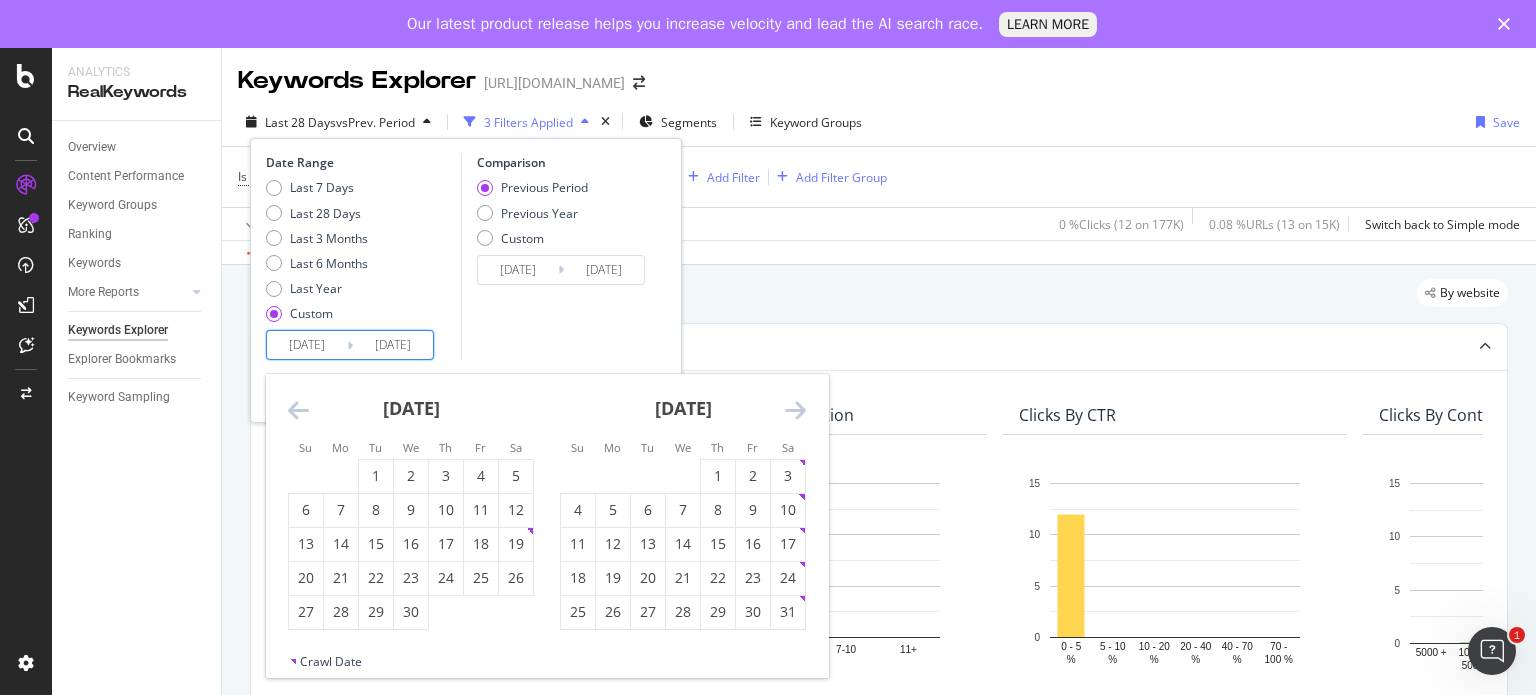 click at bounding box center (298, 410) 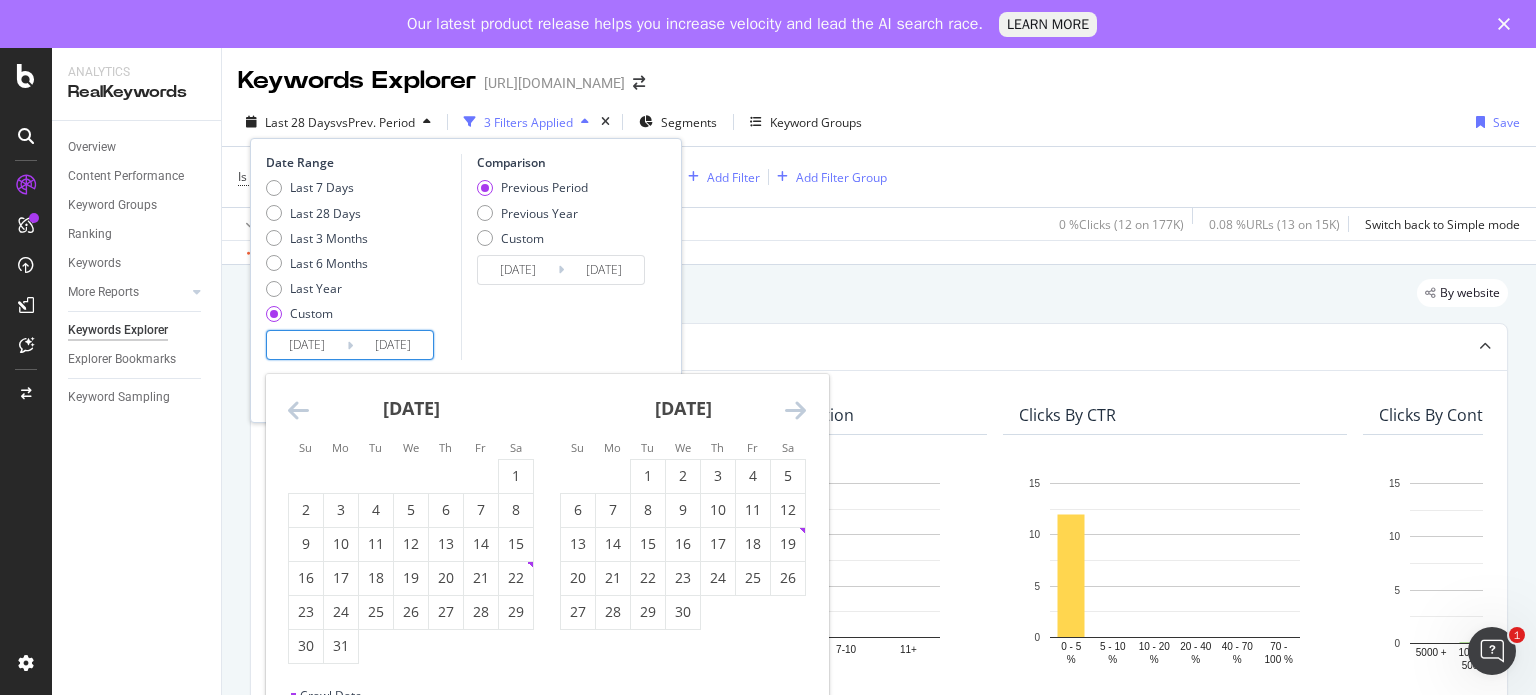 click at bounding box center [298, 410] 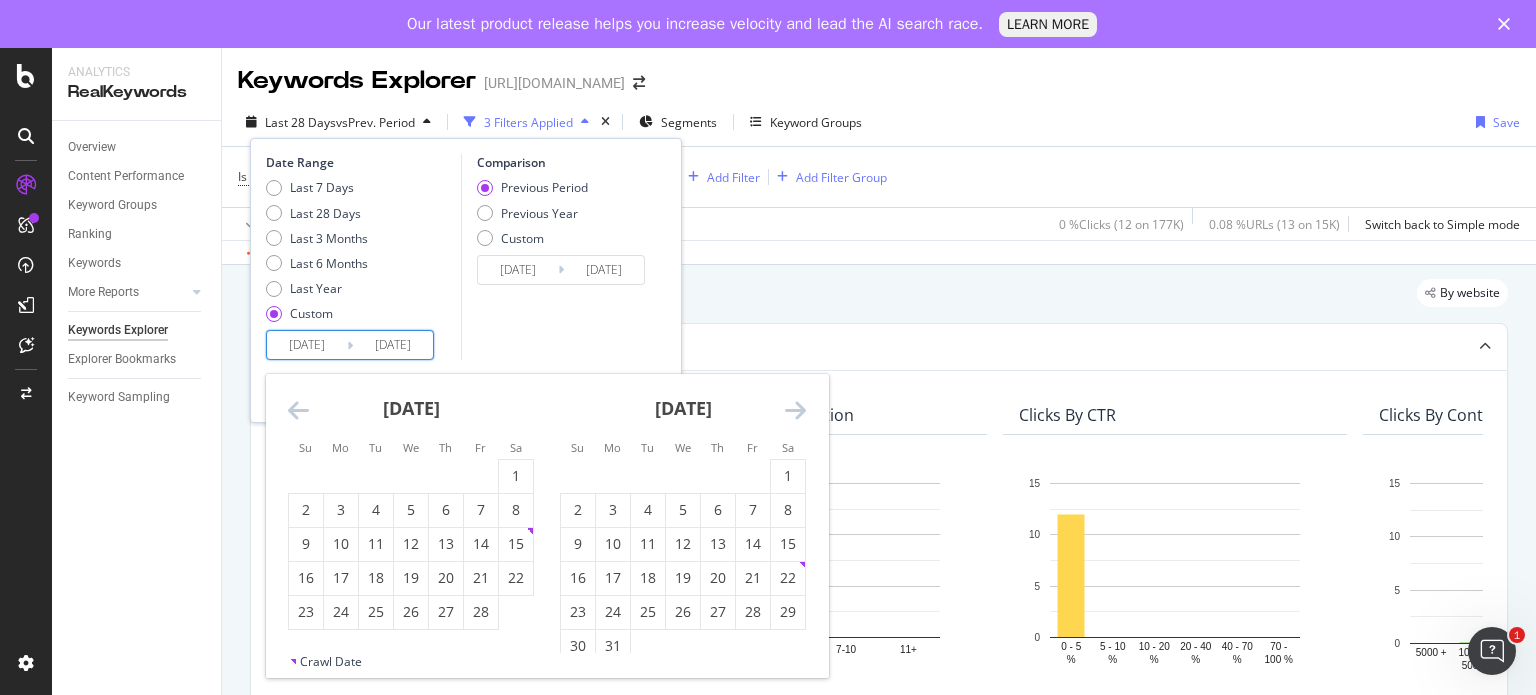 click at bounding box center [298, 410] 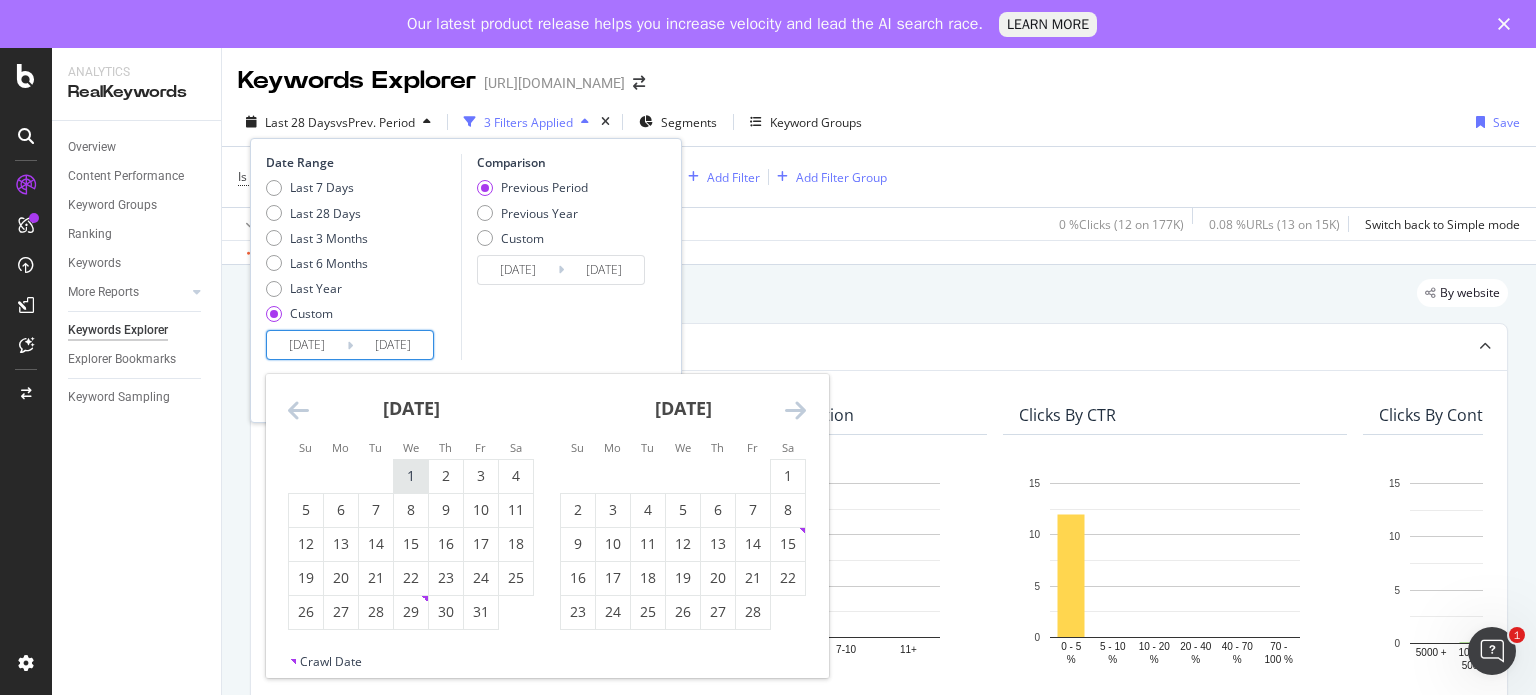 click on "1" at bounding box center (411, 476) 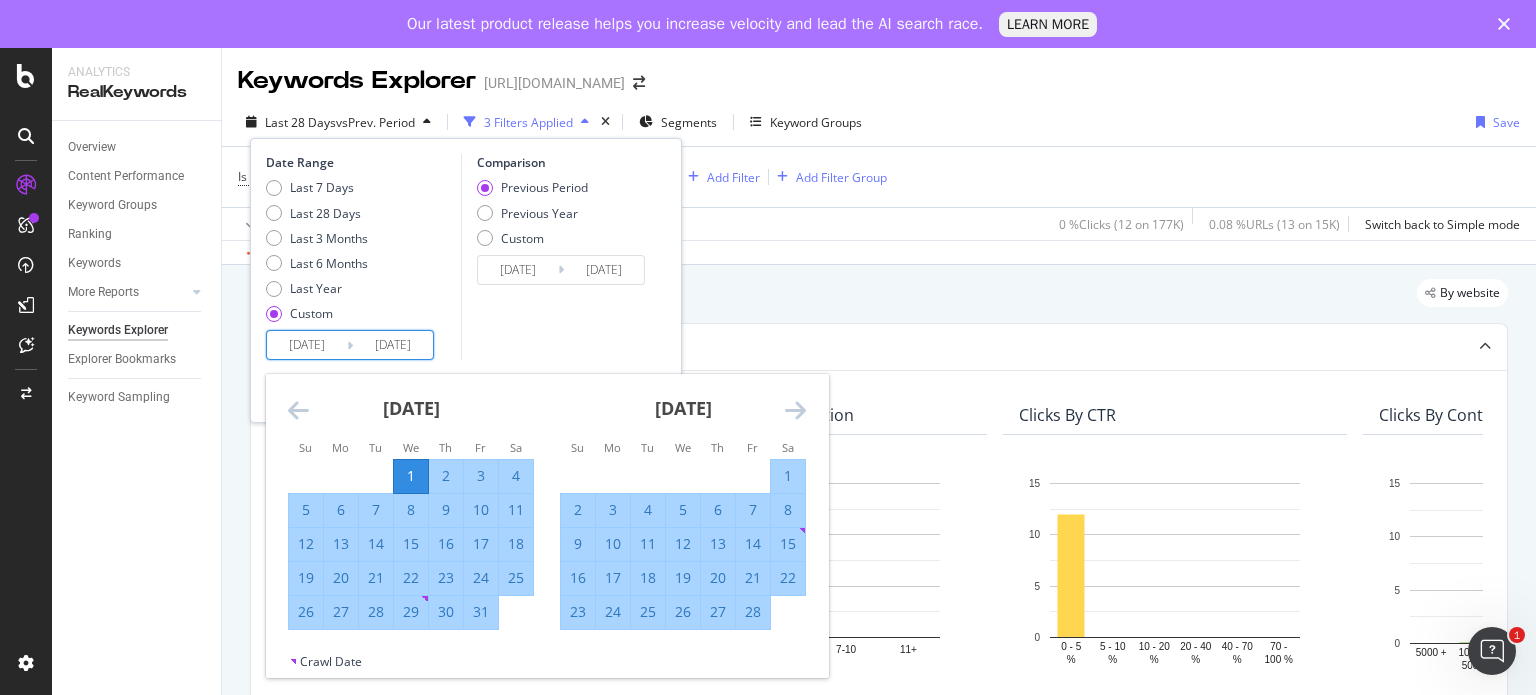 click at bounding box center (795, 410) 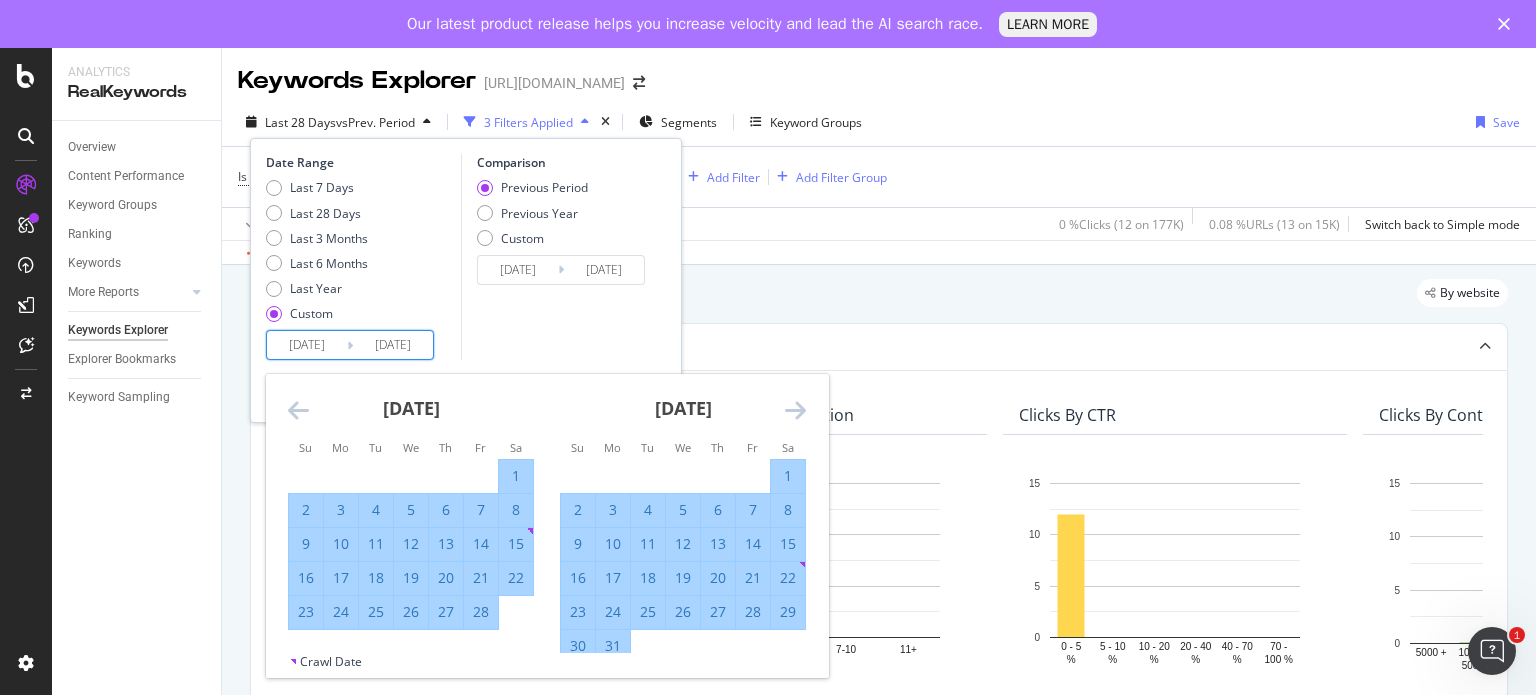 click at bounding box center [795, 410] 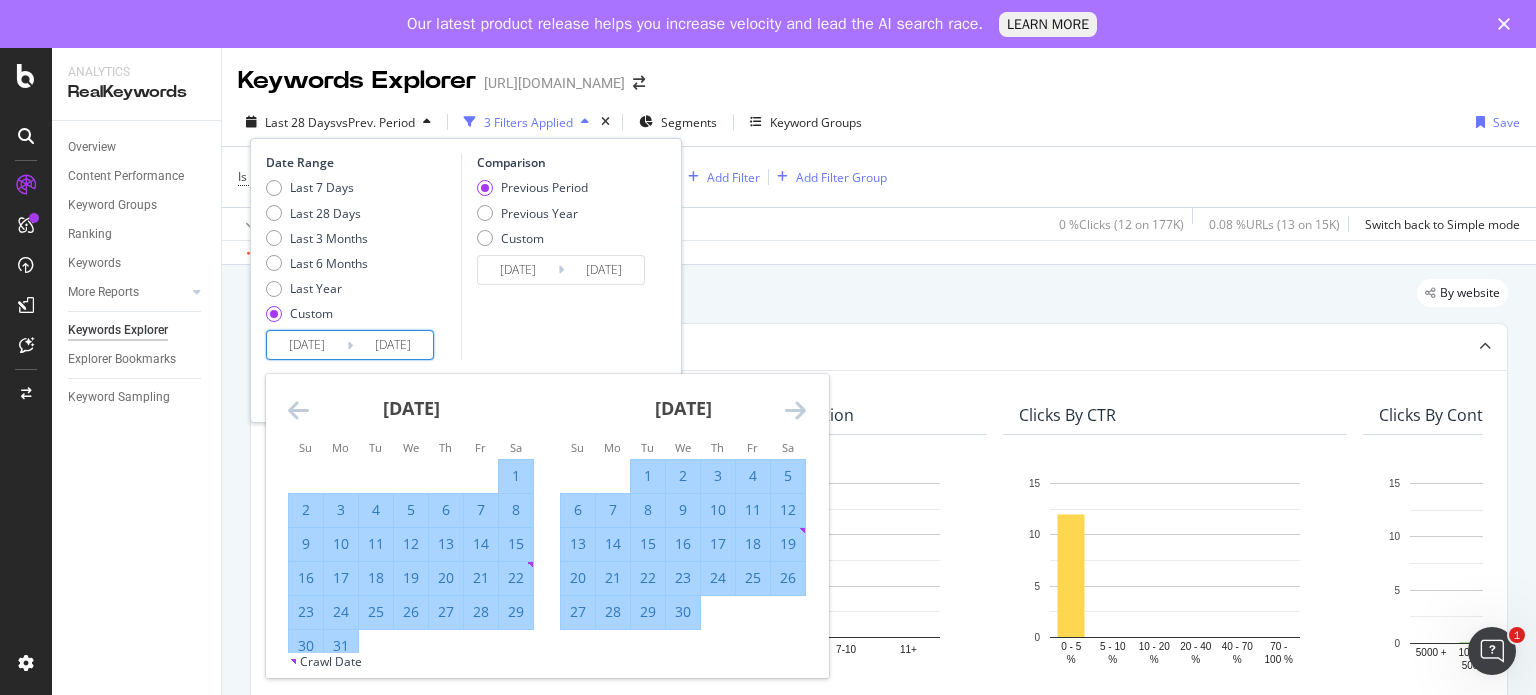click at bounding box center [795, 410] 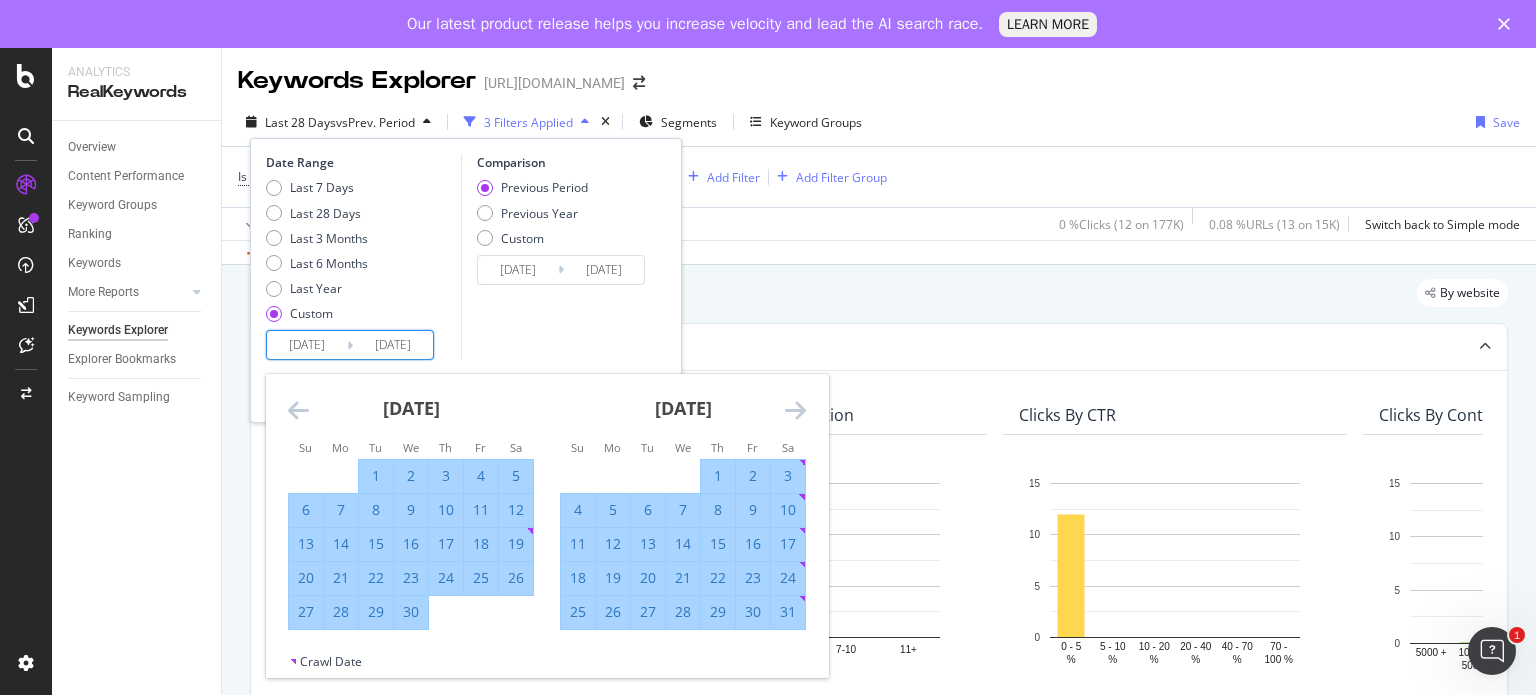 click at bounding box center [795, 410] 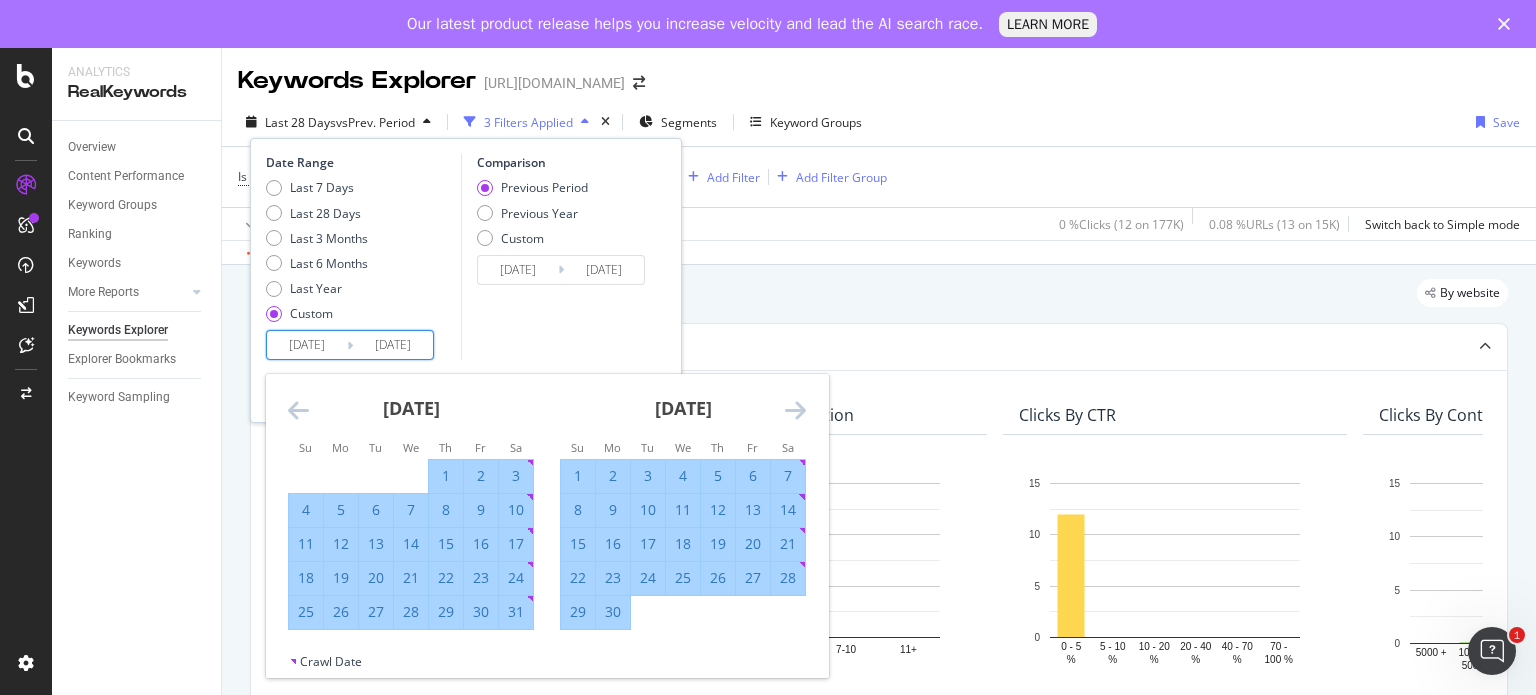 click on "30" at bounding box center (613, 612) 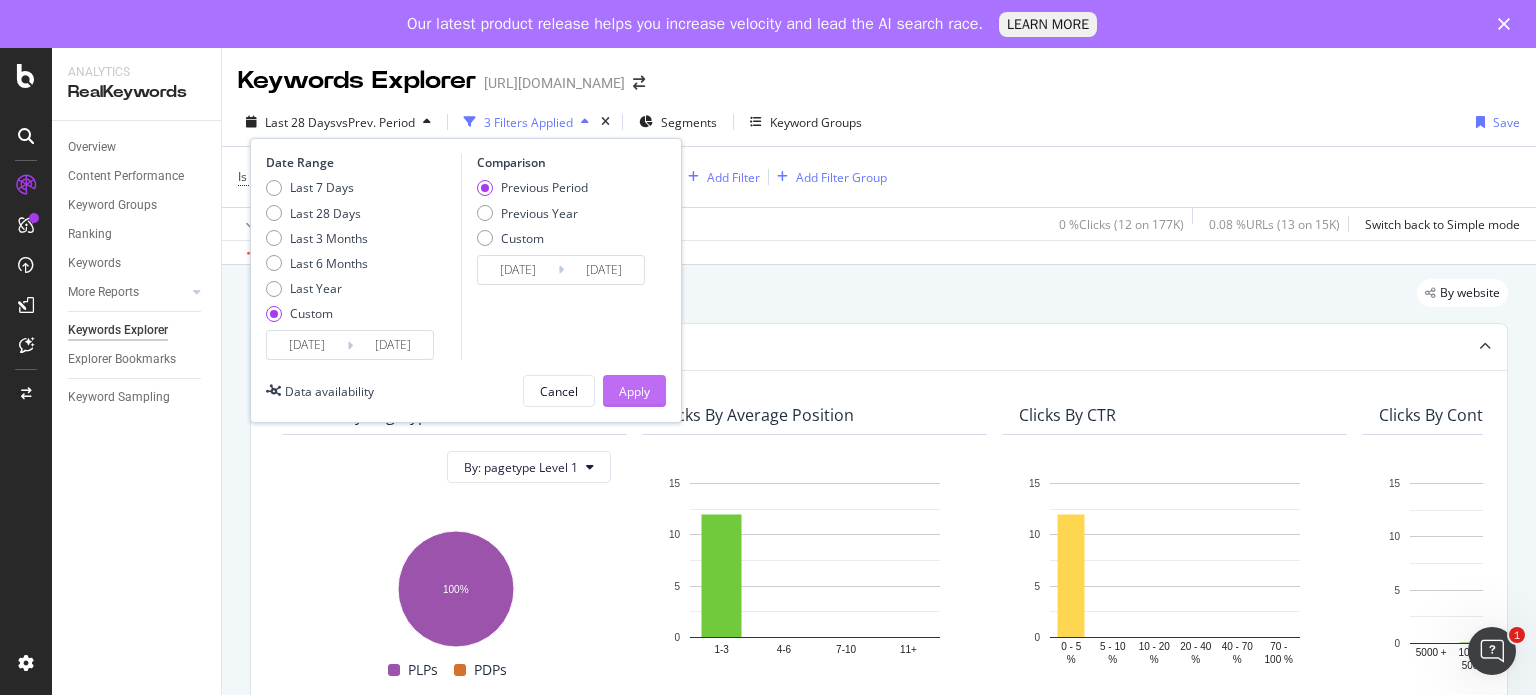 click on "Apply" at bounding box center [634, 391] 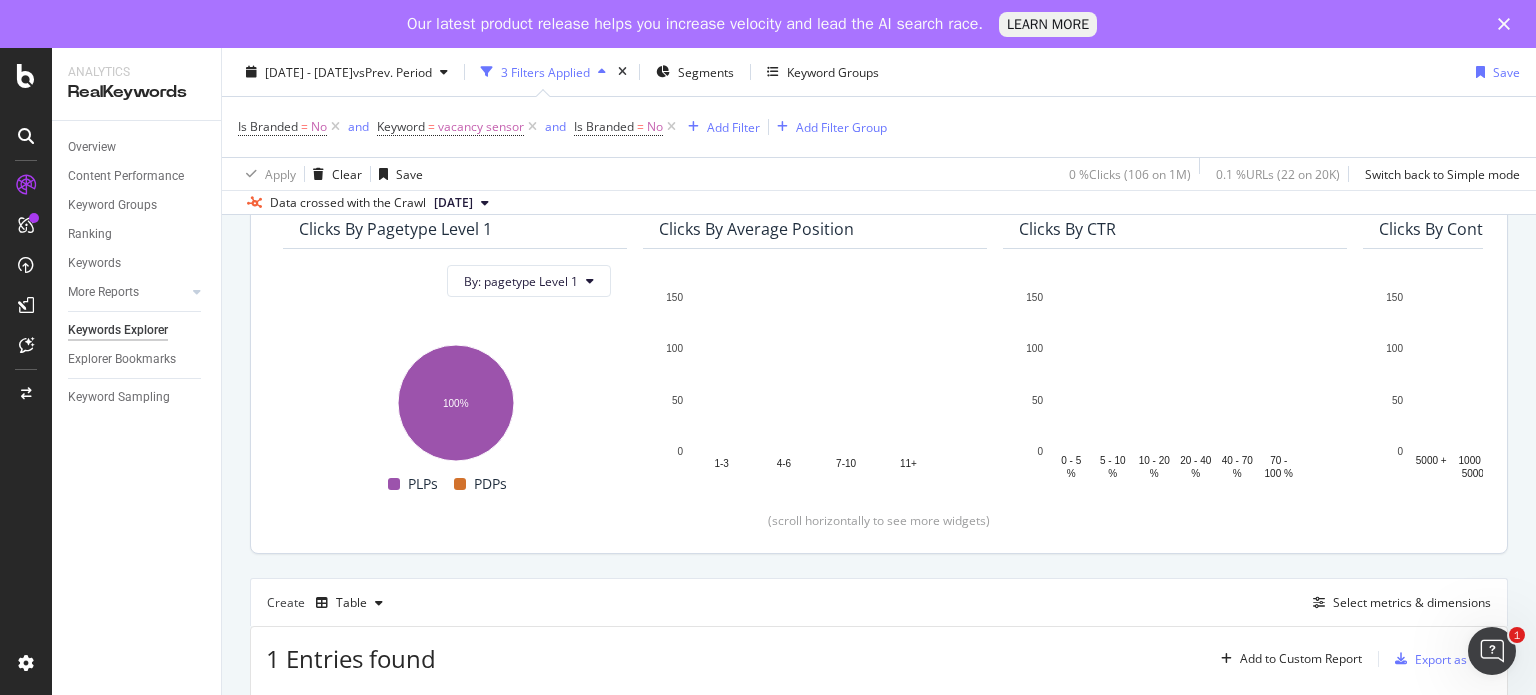 scroll, scrollTop: 140, scrollLeft: 0, axis: vertical 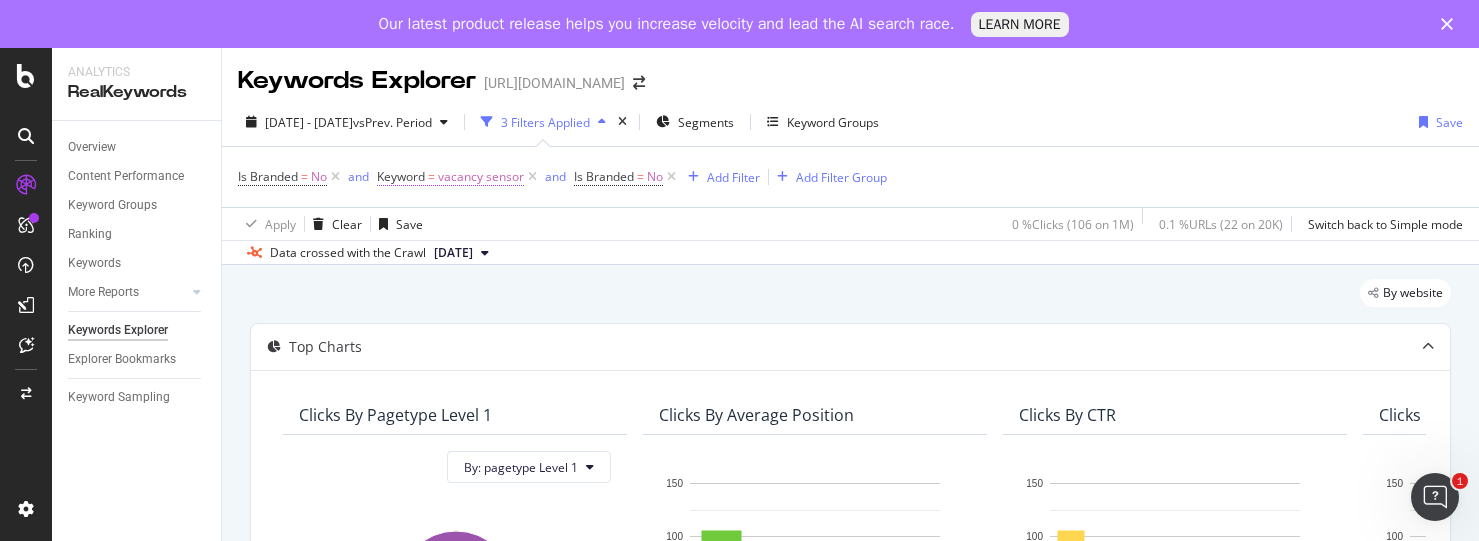 click on "vacancy sensor" at bounding box center [481, 177] 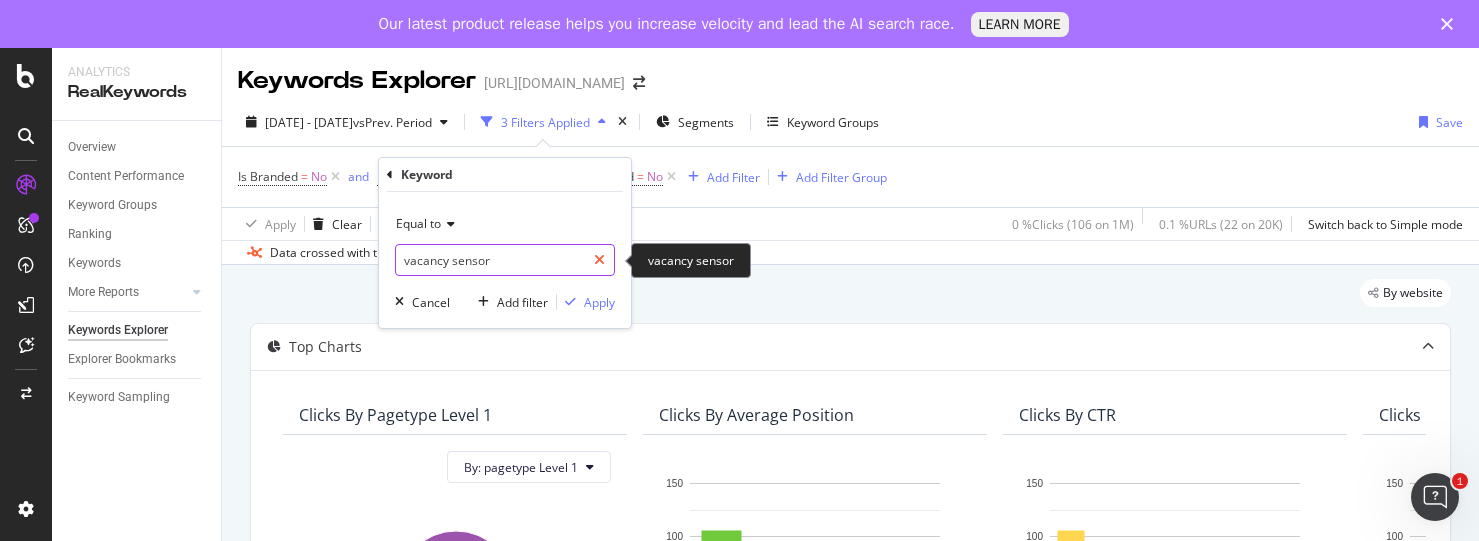 click at bounding box center (599, 260) 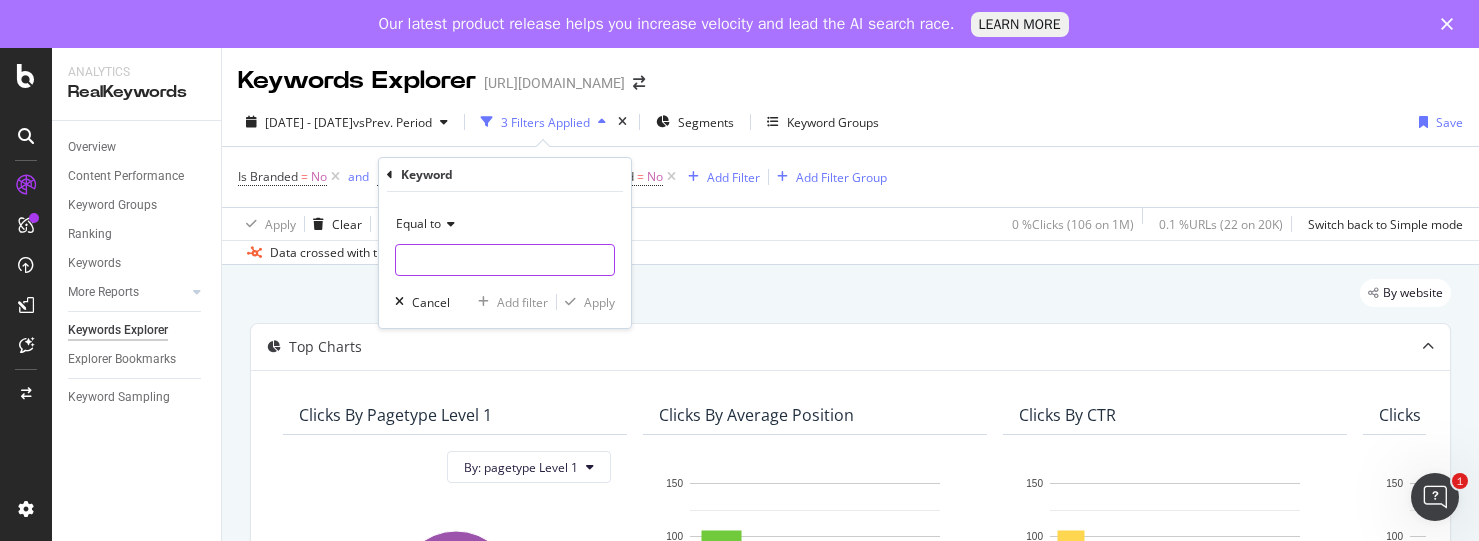 click at bounding box center (505, 260) 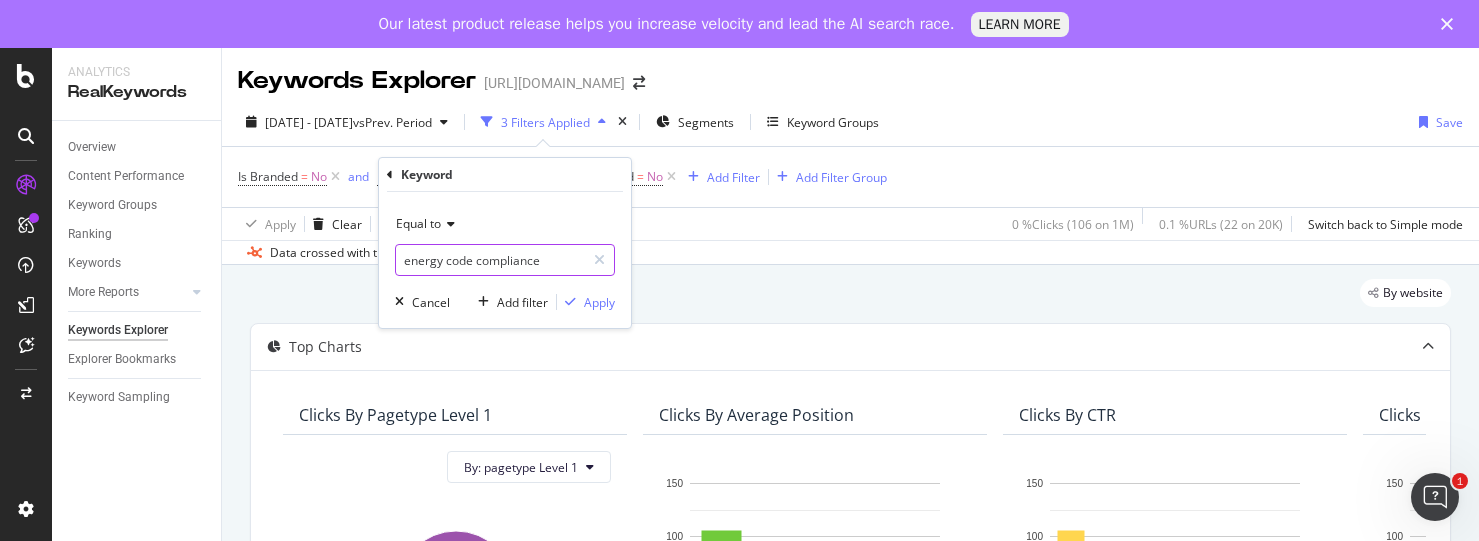 type on "energy code compliance" 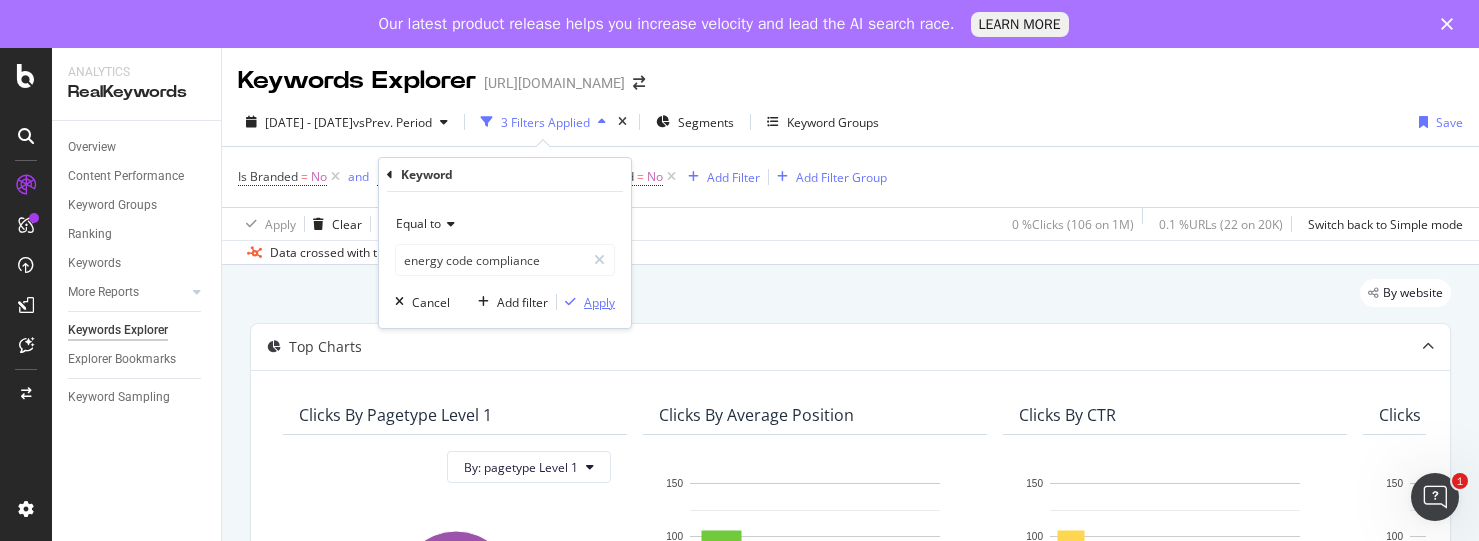 drag, startPoint x: 584, startPoint y: 289, endPoint x: 590, endPoint y: 312, distance: 23.769728 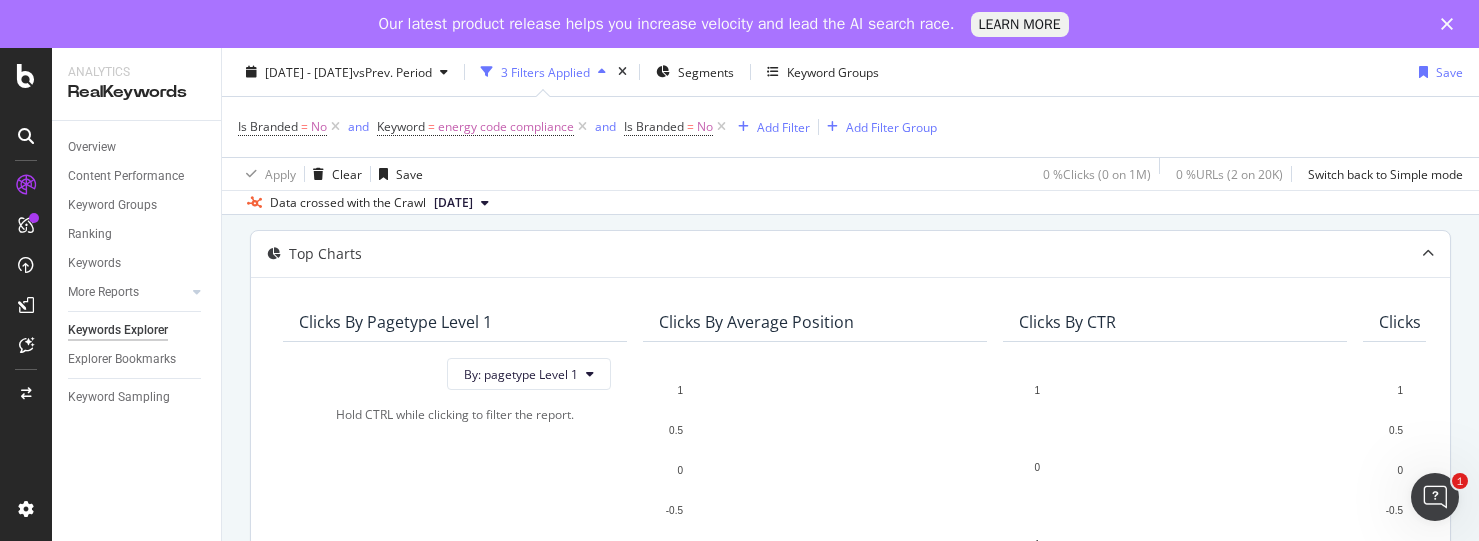 scroll, scrollTop: 0, scrollLeft: 0, axis: both 